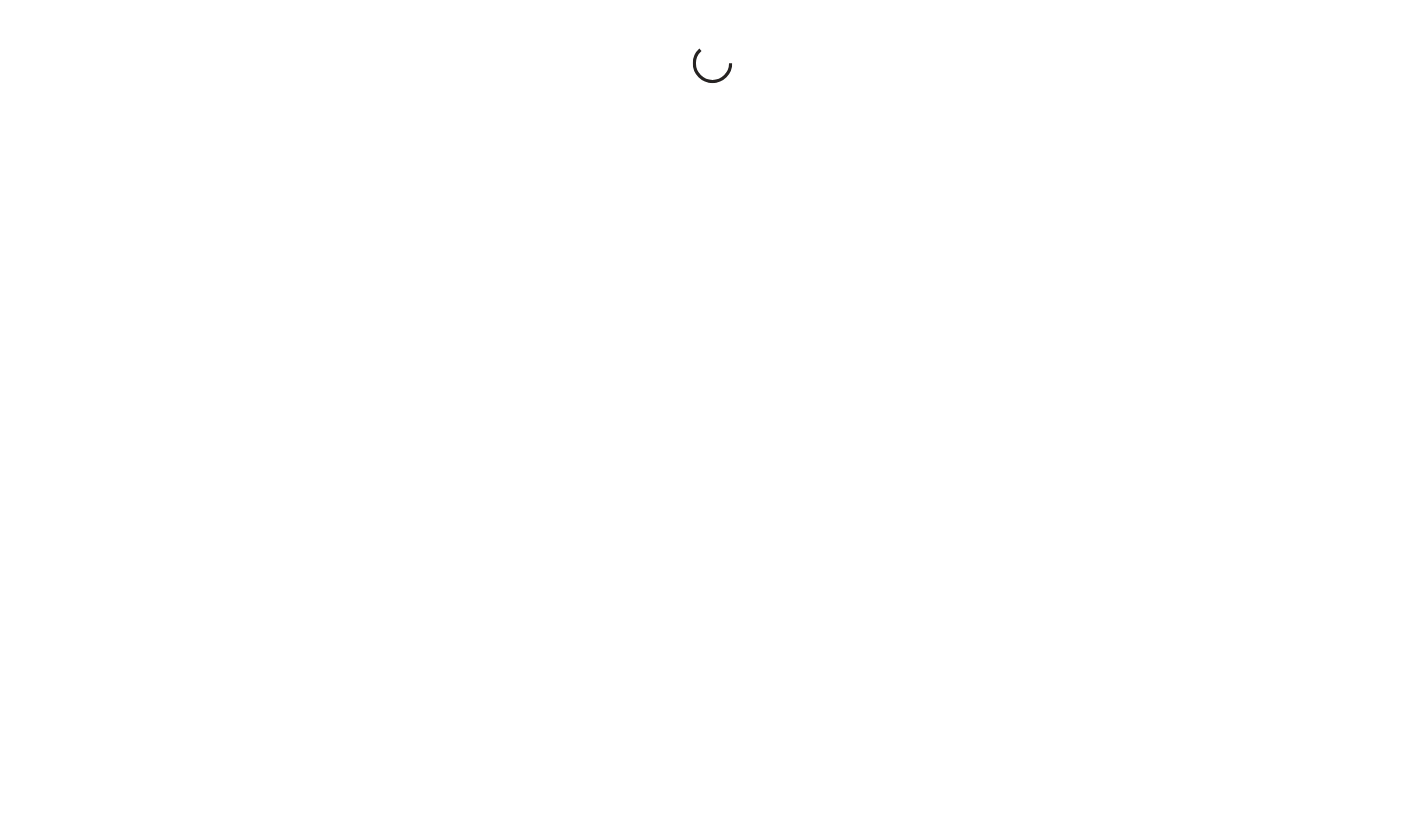 scroll, scrollTop: 0, scrollLeft: 0, axis: both 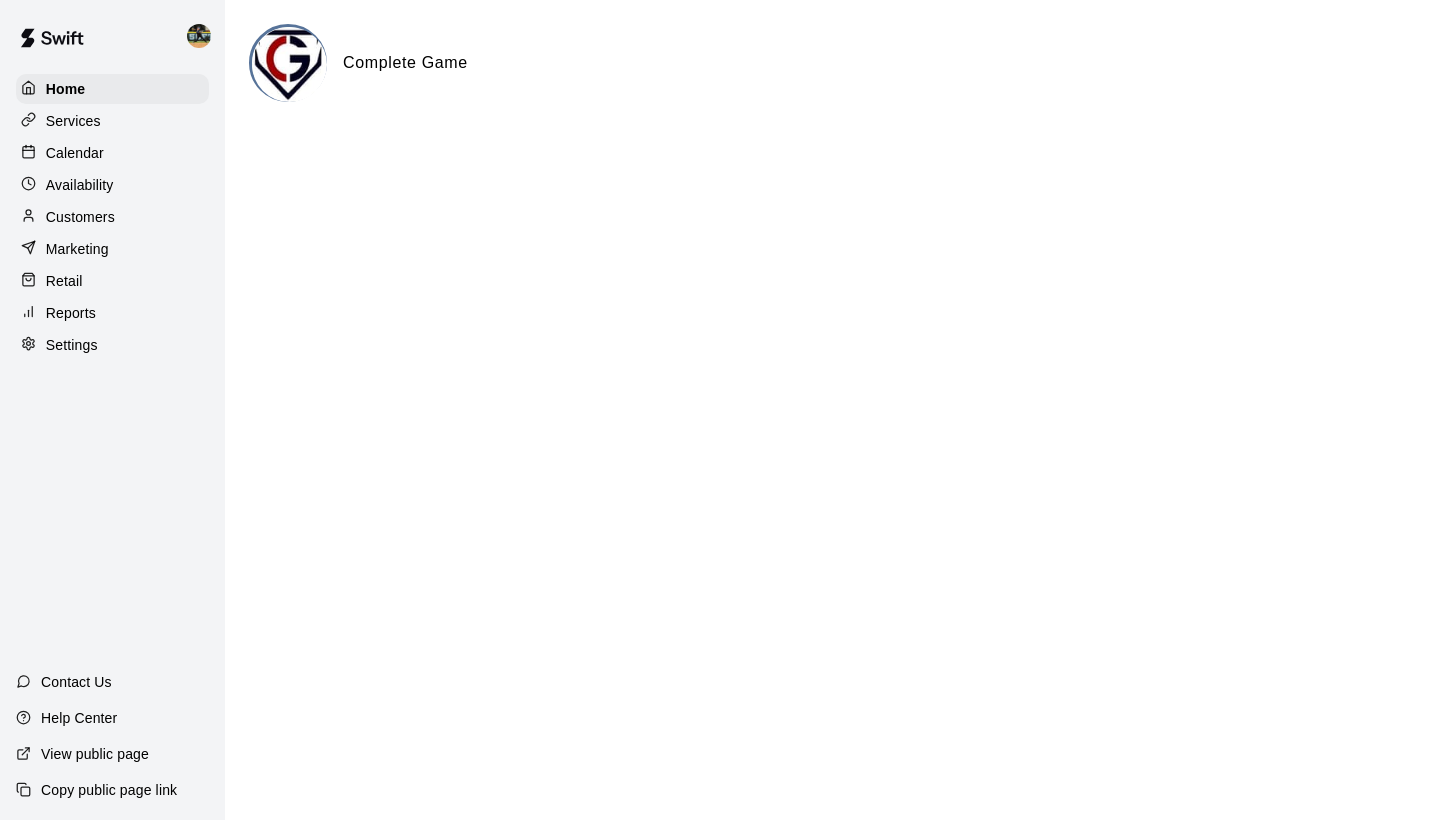 click on "Availability" at bounding box center (80, 185) 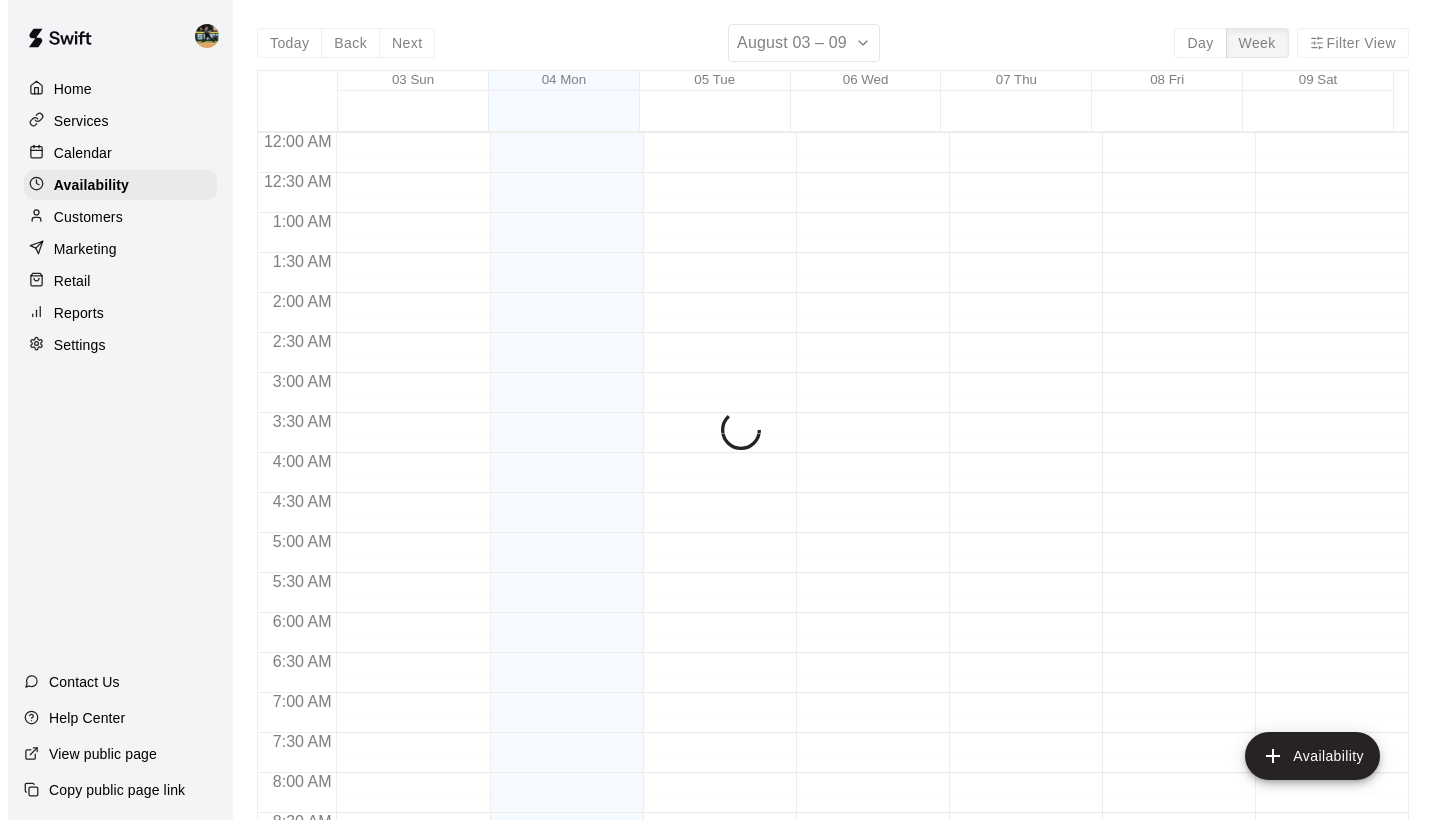 scroll, scrollTop: 961, scrollLeft: 0, axis: vertical 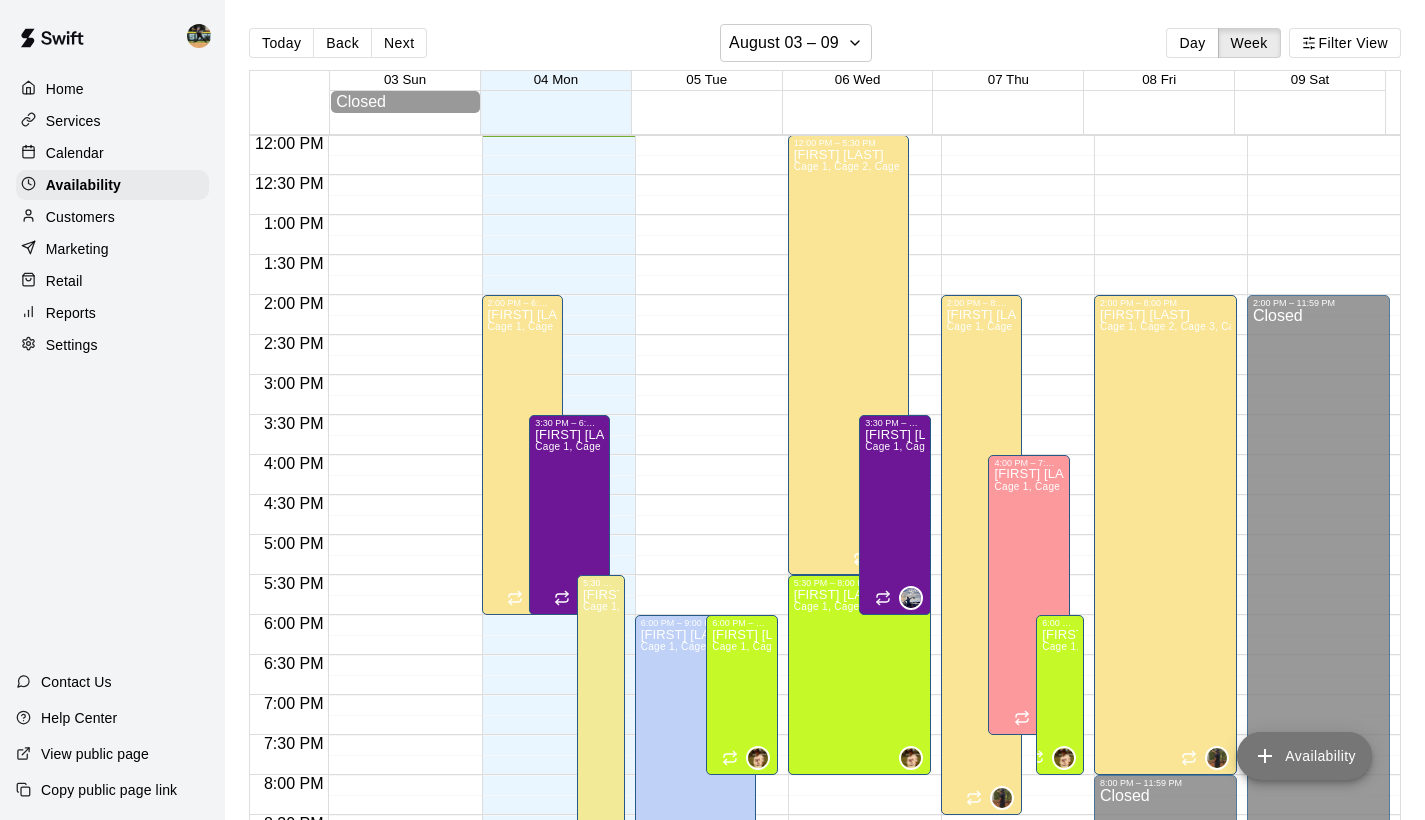 click 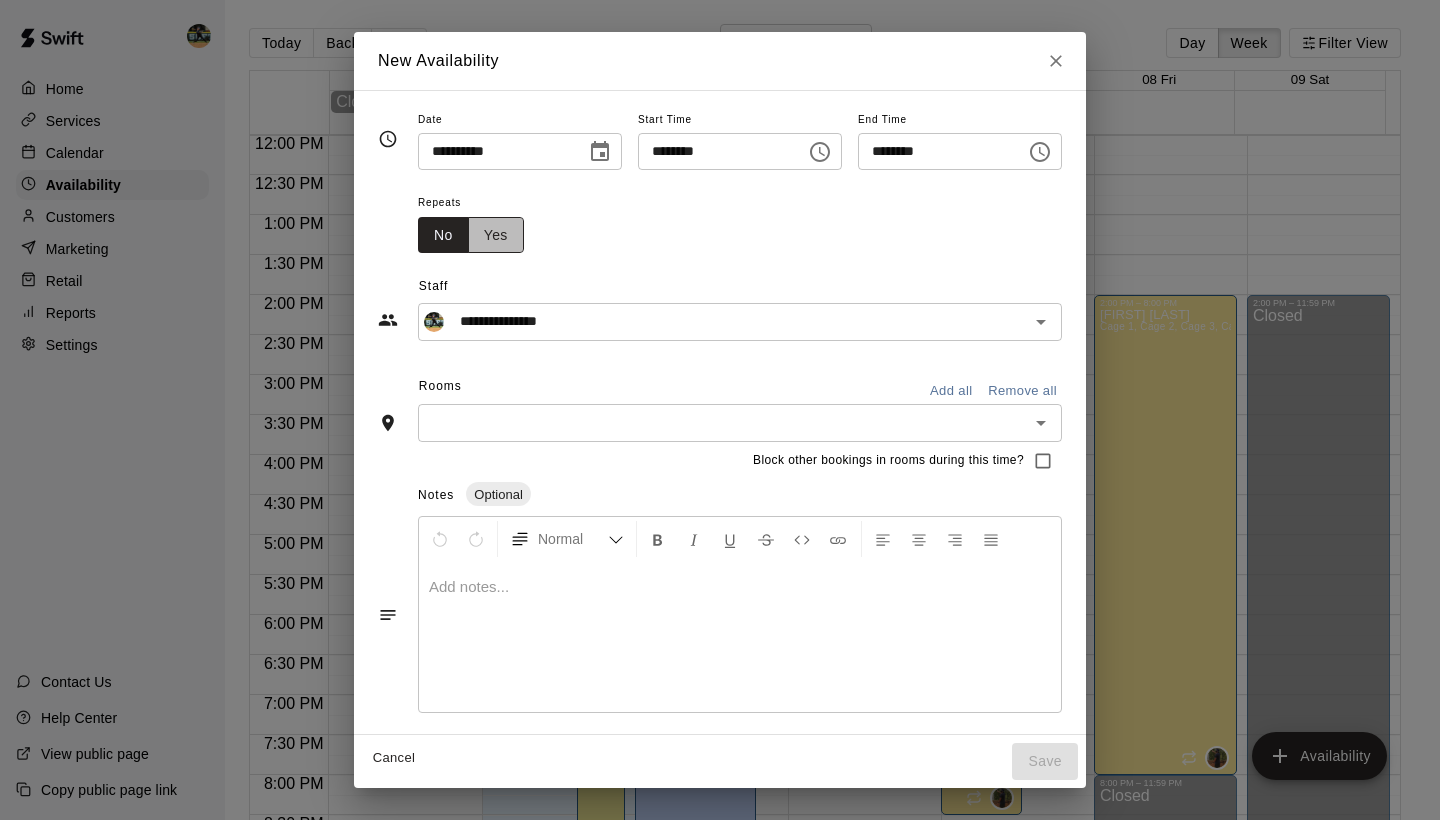 click on "Yes" at bounding box center [496, 235] 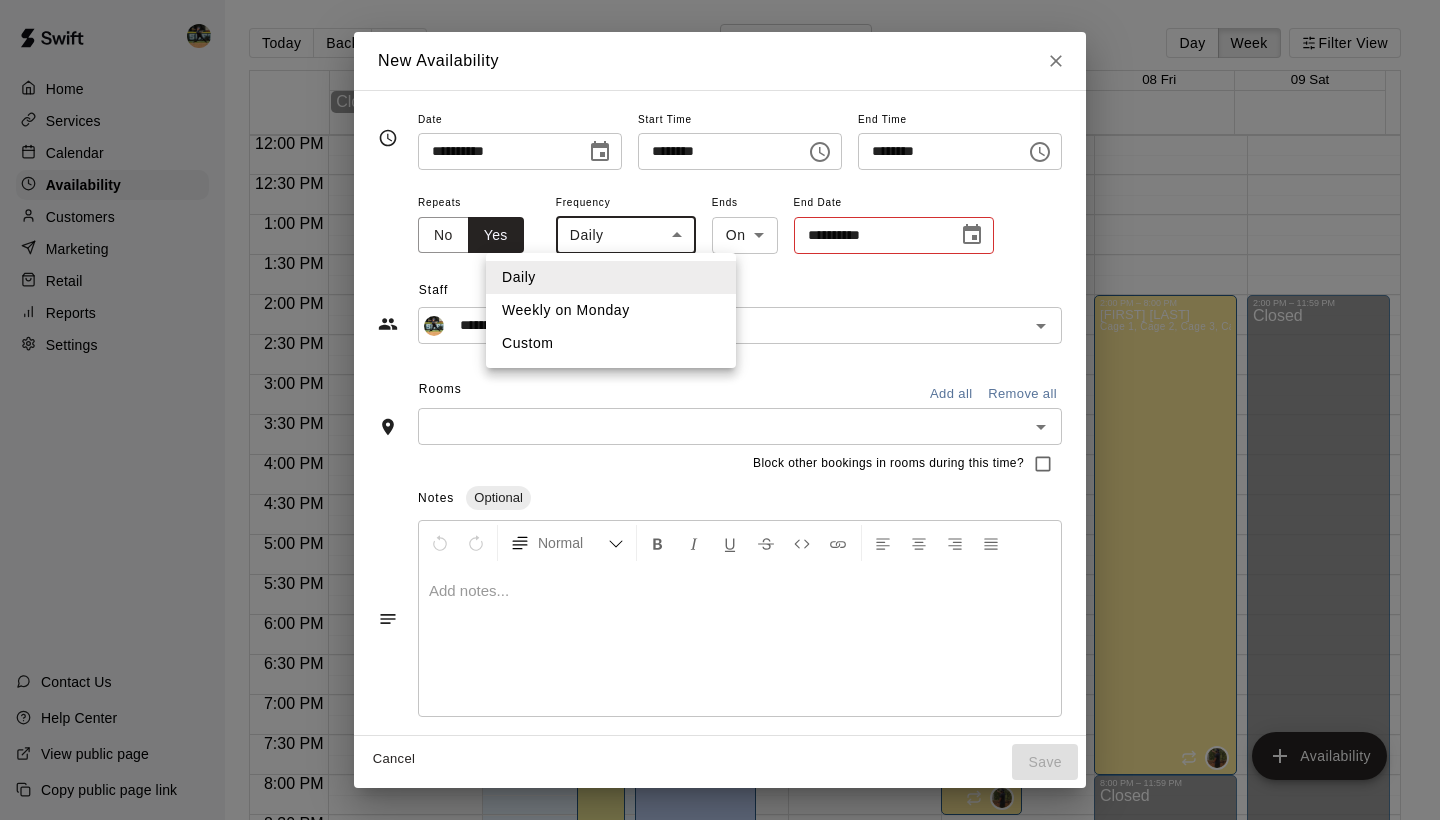 click on "Home Services Calendar Availability Customers Marketing Retail Reports Settings Contact Us Help Center View public page Copy public page link Today Back Next August 03 – 09 Day Week Filter View 03 Sun 04 Mon 05 Tue 06 Wed 07 Thu 08 Fri 09 Sat Closed 12:00 AM 12:30 AM 1:00 AM 1:30 AM 2:00 AM 2:30 AM 3:00 AM 3:30 AM 4:00 AM 4:30 AM 5:00 AM 5:30 AM 6:00 AM 6:30 AM 7:00 AM 7:30 AM 8:00 AM 8:30 AM 9:00 AM 9:30 AM 10:00 AM 10:30 AM 11:00 AM 11:30 AM 12:00 PM 12:30 PM 1:00 PM 1:30 PM 2:00 PM 2:30 PM 3:00 PM 3:30 PM 4:00 PM 4:30 PM 5:00 PM 5:30 PM 6:00 PM 6:30 PM 7:00 PM 7:30 PM 8:00 PM 8:30 PM 9:00 PM 9:30 PM 10:00 PM 10:30 PM 11:00 PM 11:30 PM 12:00 AM – 10:00 AM Closed 2:00 PM – 6:00 PM [FIRST] [LAST] Cage 1, Cage 2, Cage 3, Cage 4, Cage 5, Cage 6, Cage 7, Cage 8 9:00 PM – 11:59 PM Closed 3:30 PM – 6:00 PM [FIRST] [LAST] Cage 1, Cage 2, Cage 3, Cage 4, Cage 5, Cage 6, Cage 7, Cage 8, Cage 9, Cage 10, Cage 11, Cage 12, Bullpen 5:30 PM – 9:00 PM [FIRST] [LAST] KS 12:00 AM – 10:00 AM Closed [FIRST] [LAST] CD No" at bounding box center [720, 426] 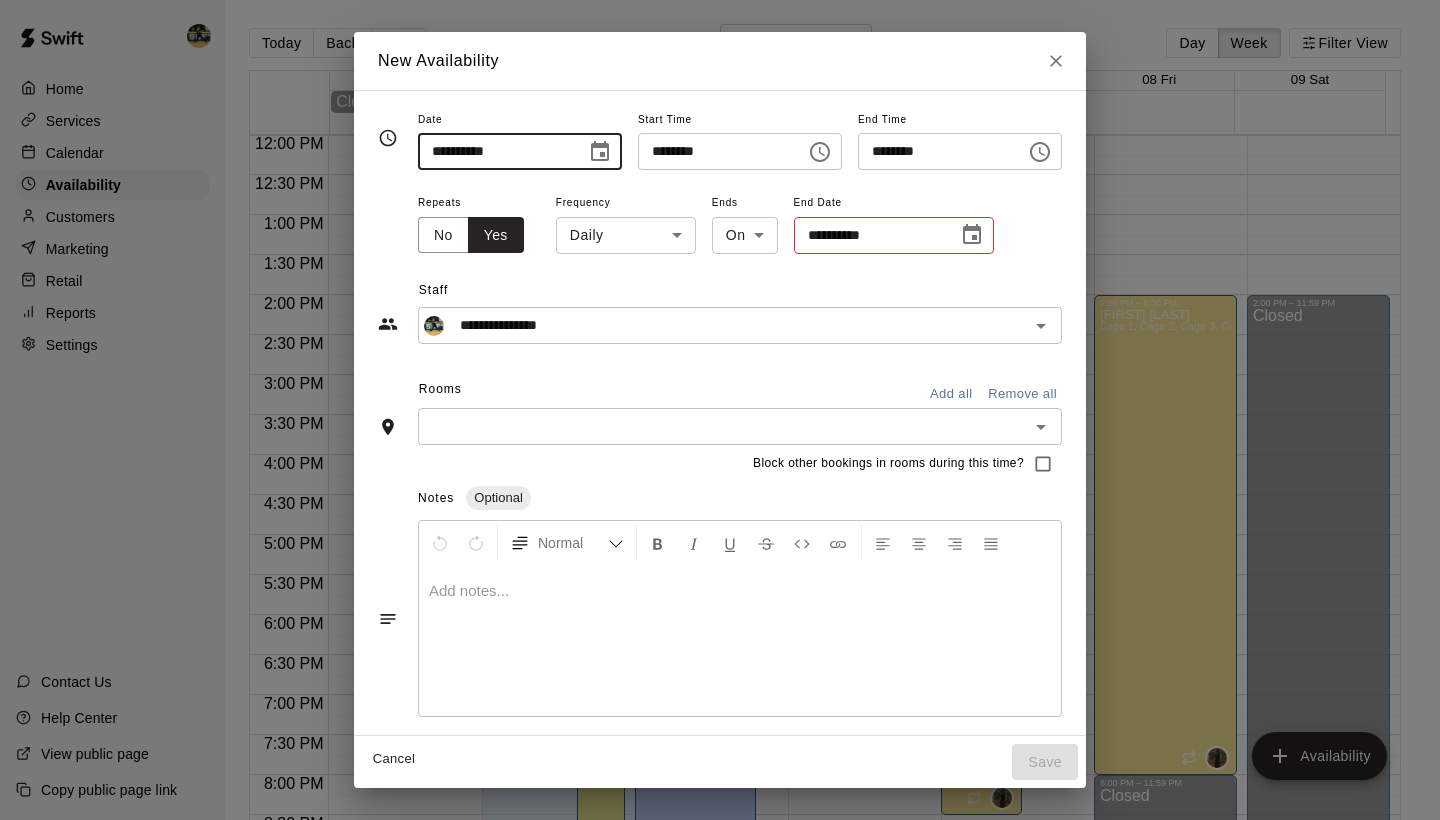 click on "**********" at bounding box center (495, 151) 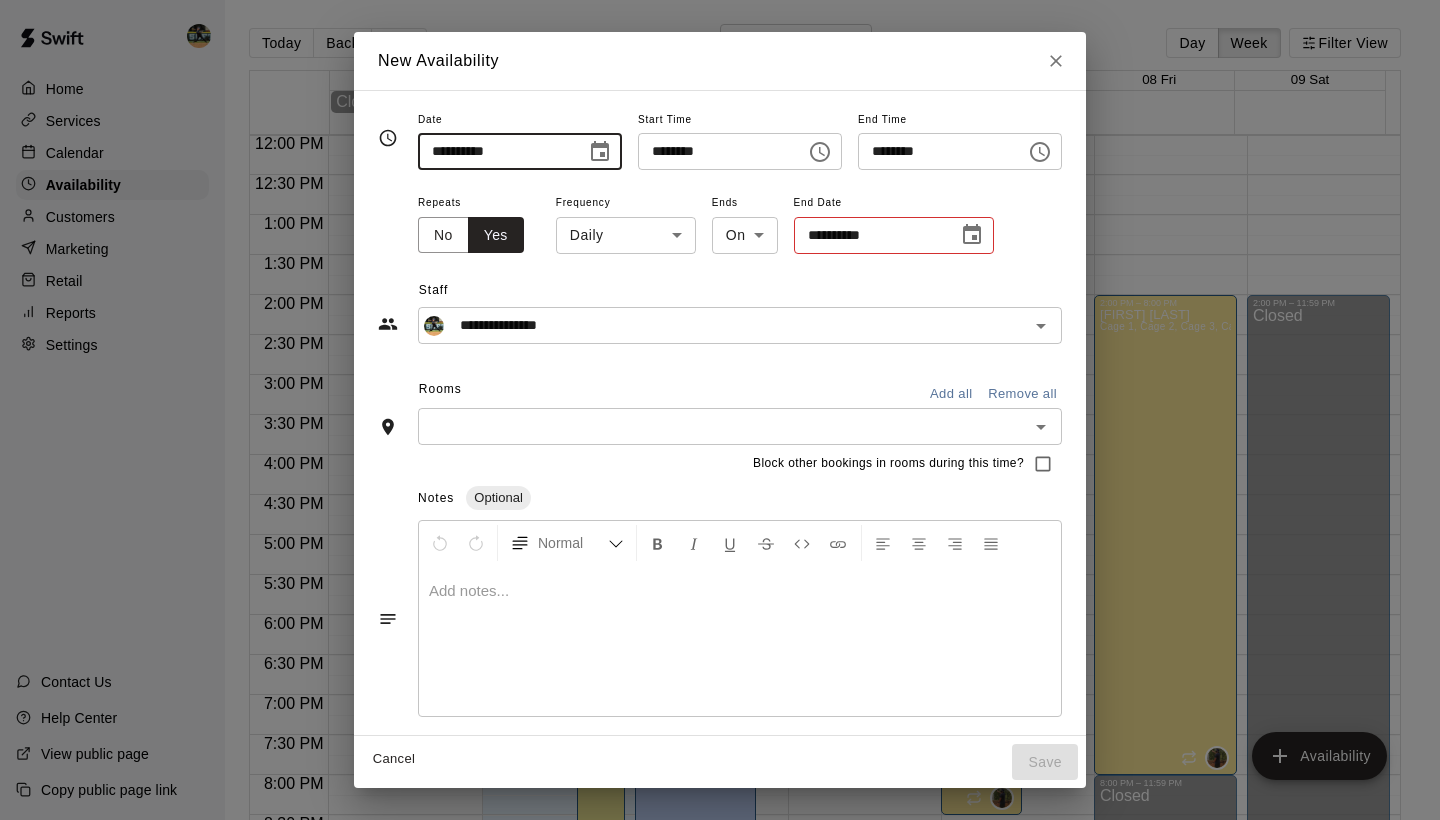 type on "**********" 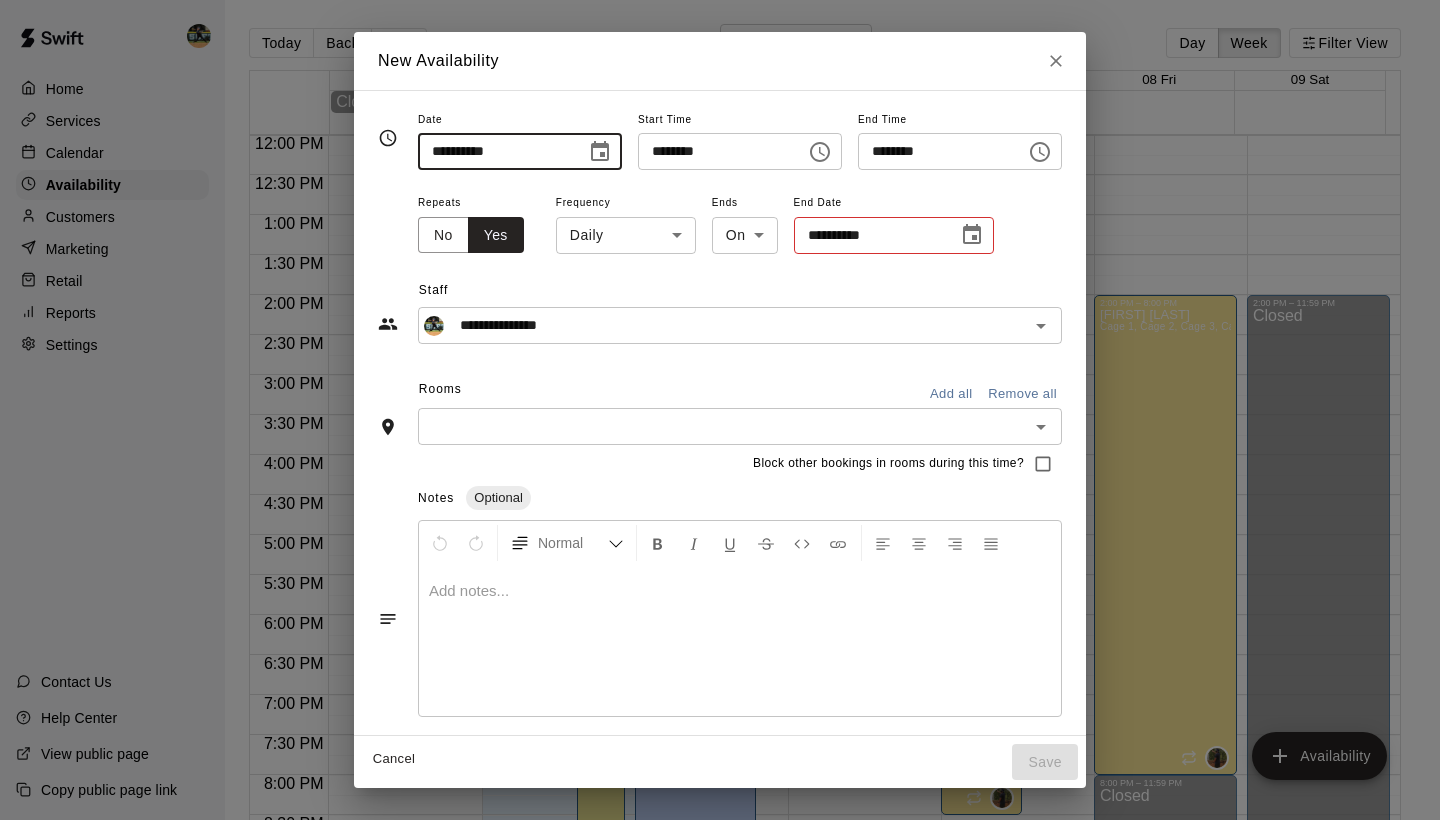 click on "********" at bounding box center (715, 151) 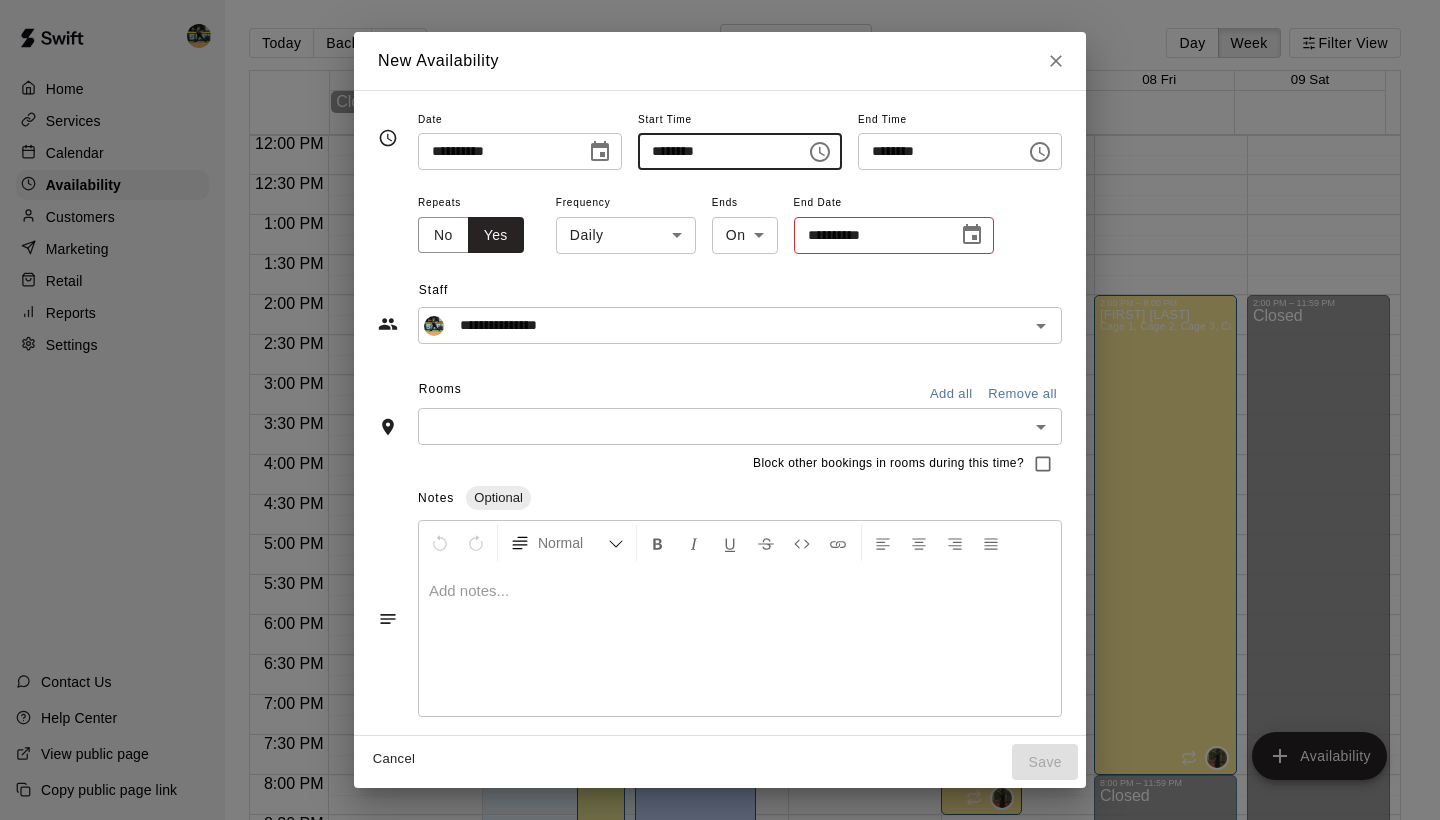 click on "********" at bounding box center [715, 151] 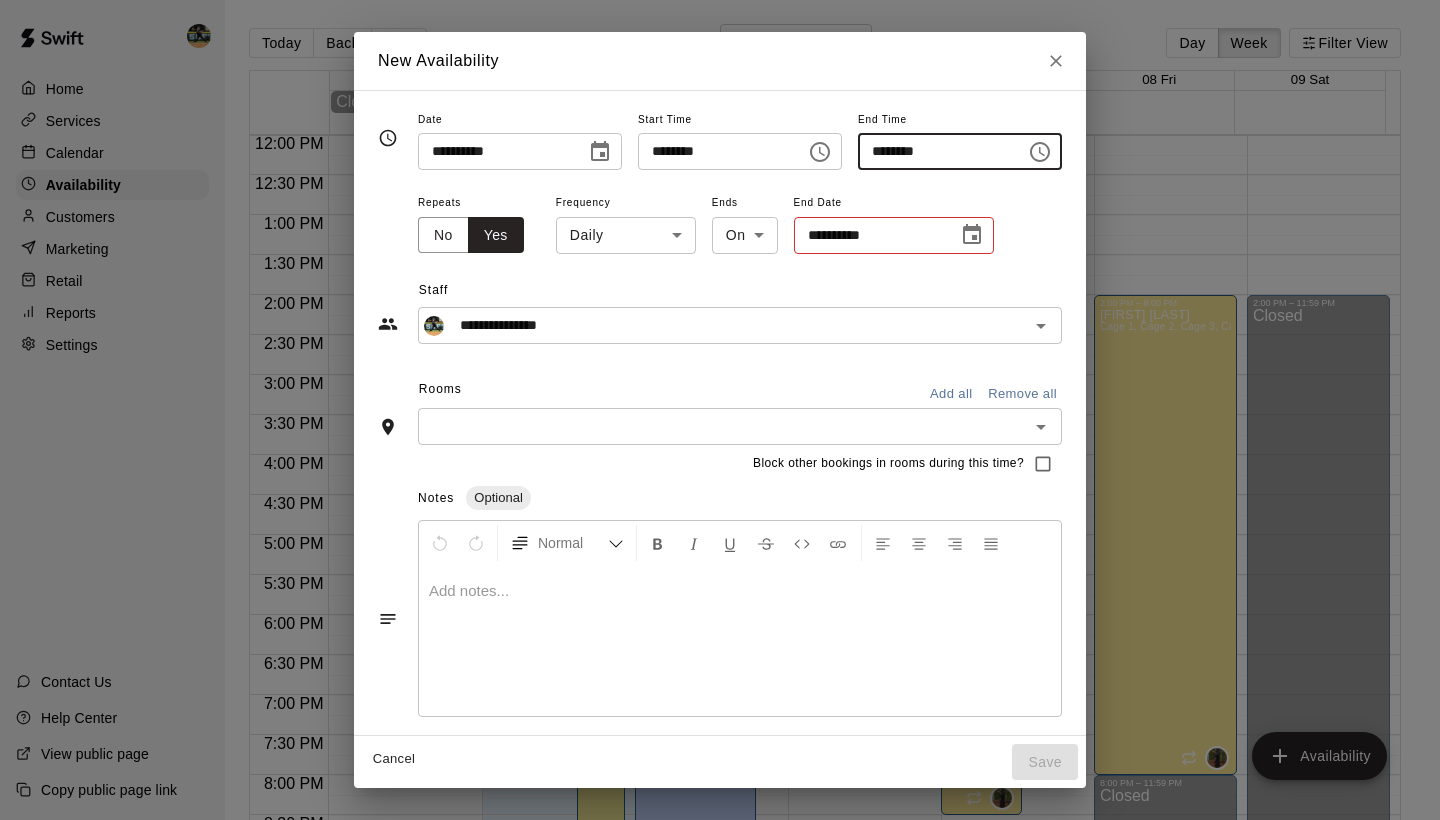 click on "********" at bounding box center [935, 151] 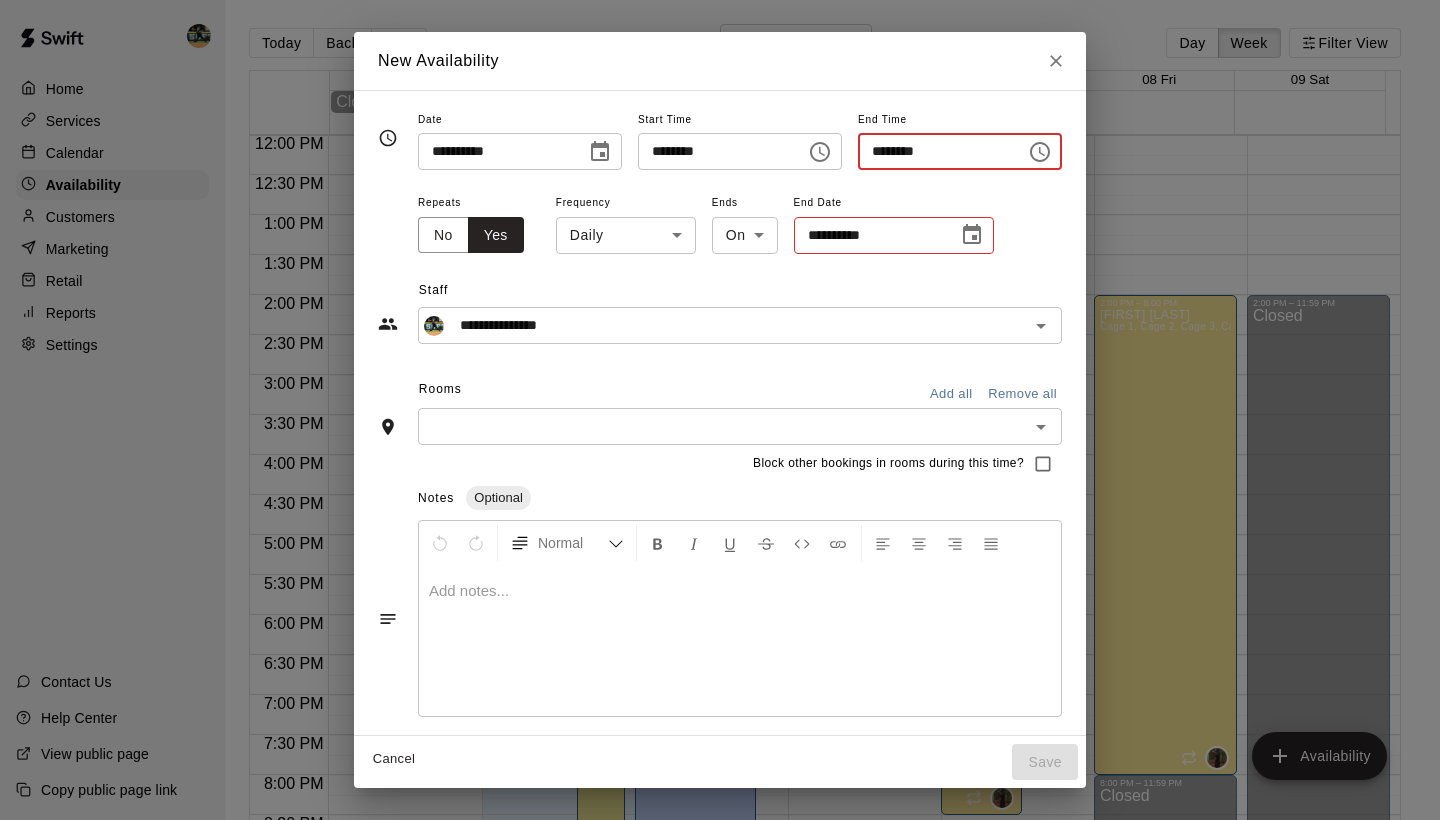 click on "********" at bounding box center (935, 151) 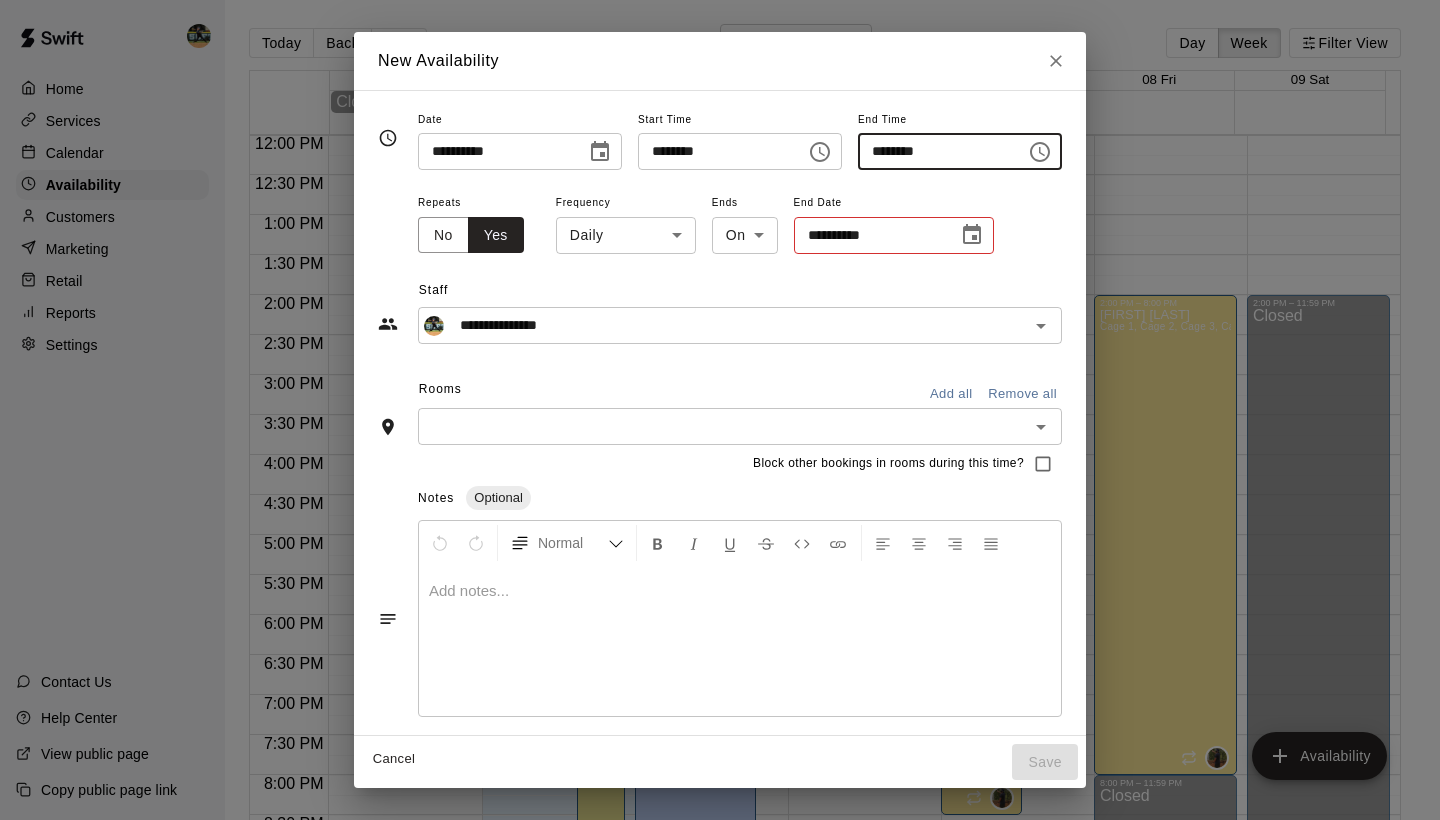 type on "********" 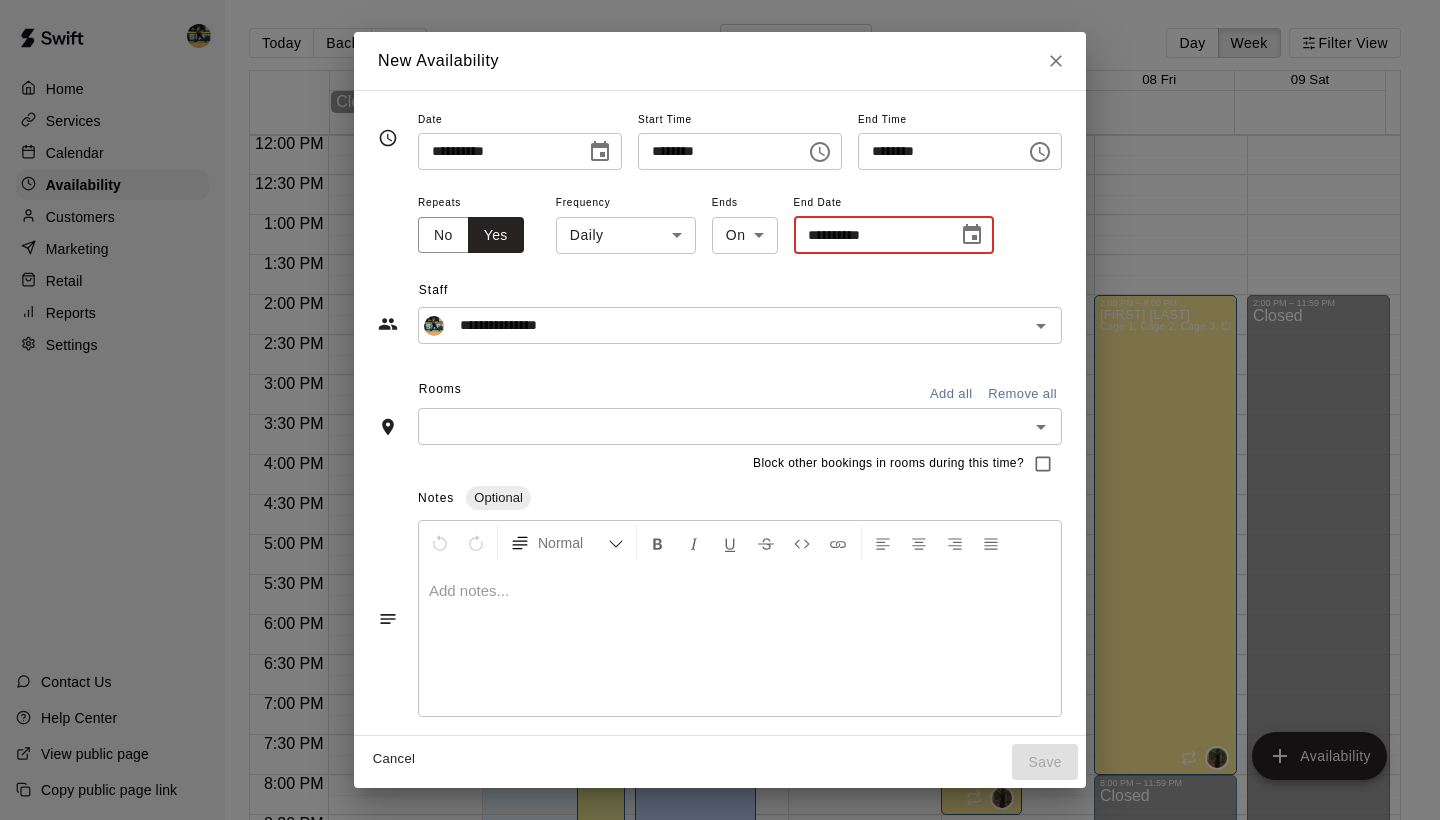 click 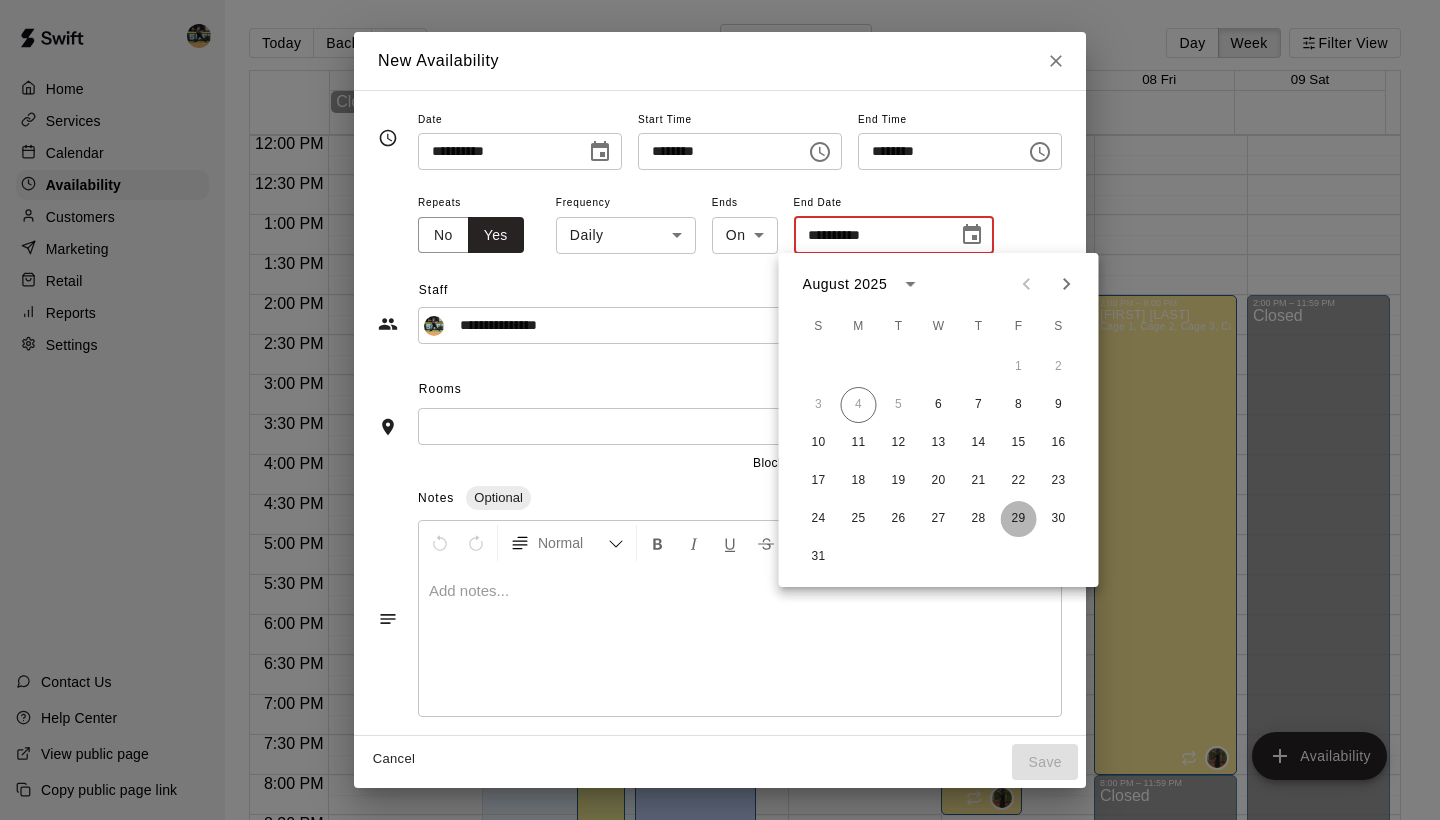 click on "29" at bounding box center (1019, 519) 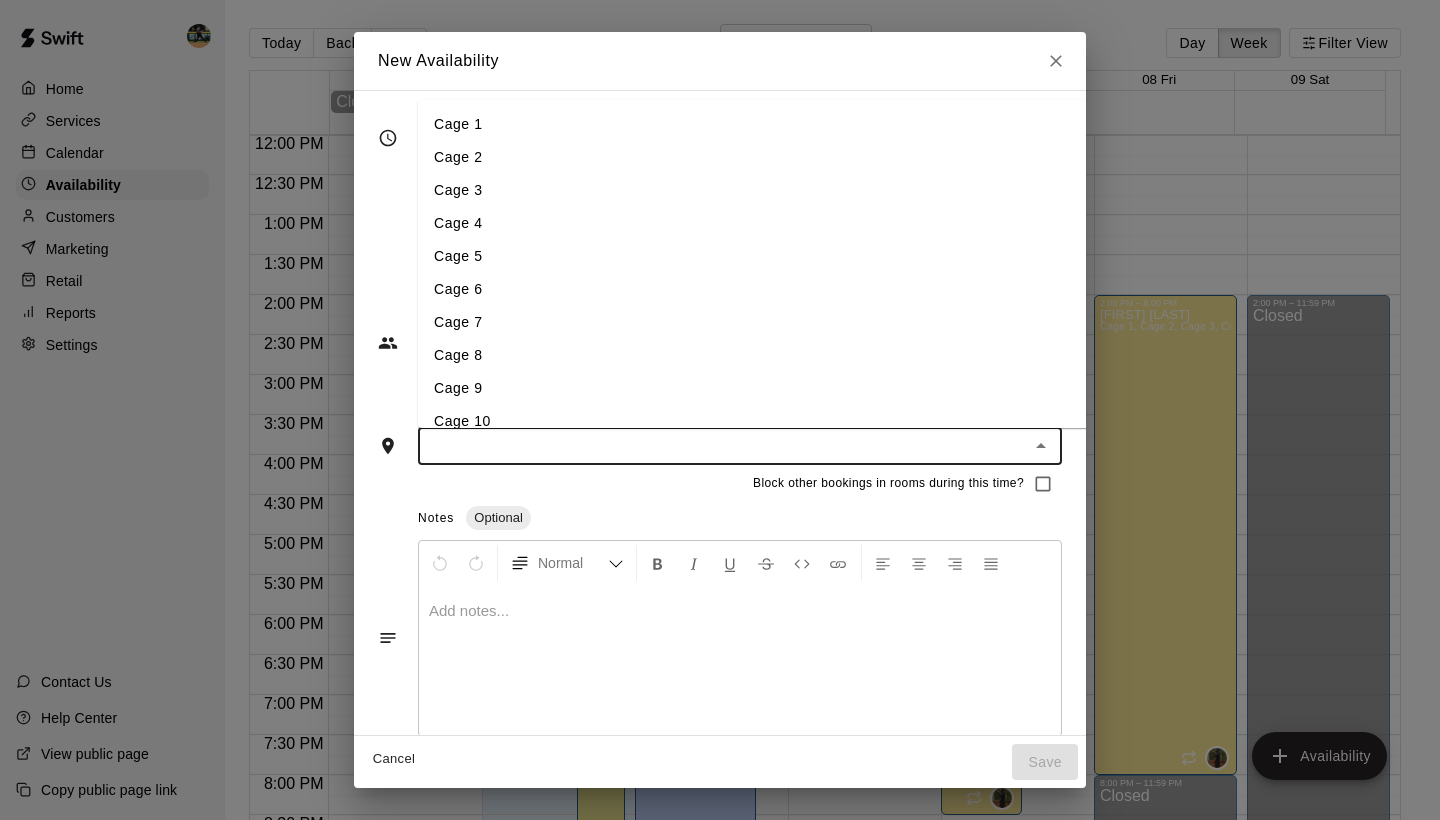 click on "**********" at bounding box center (720, 424) 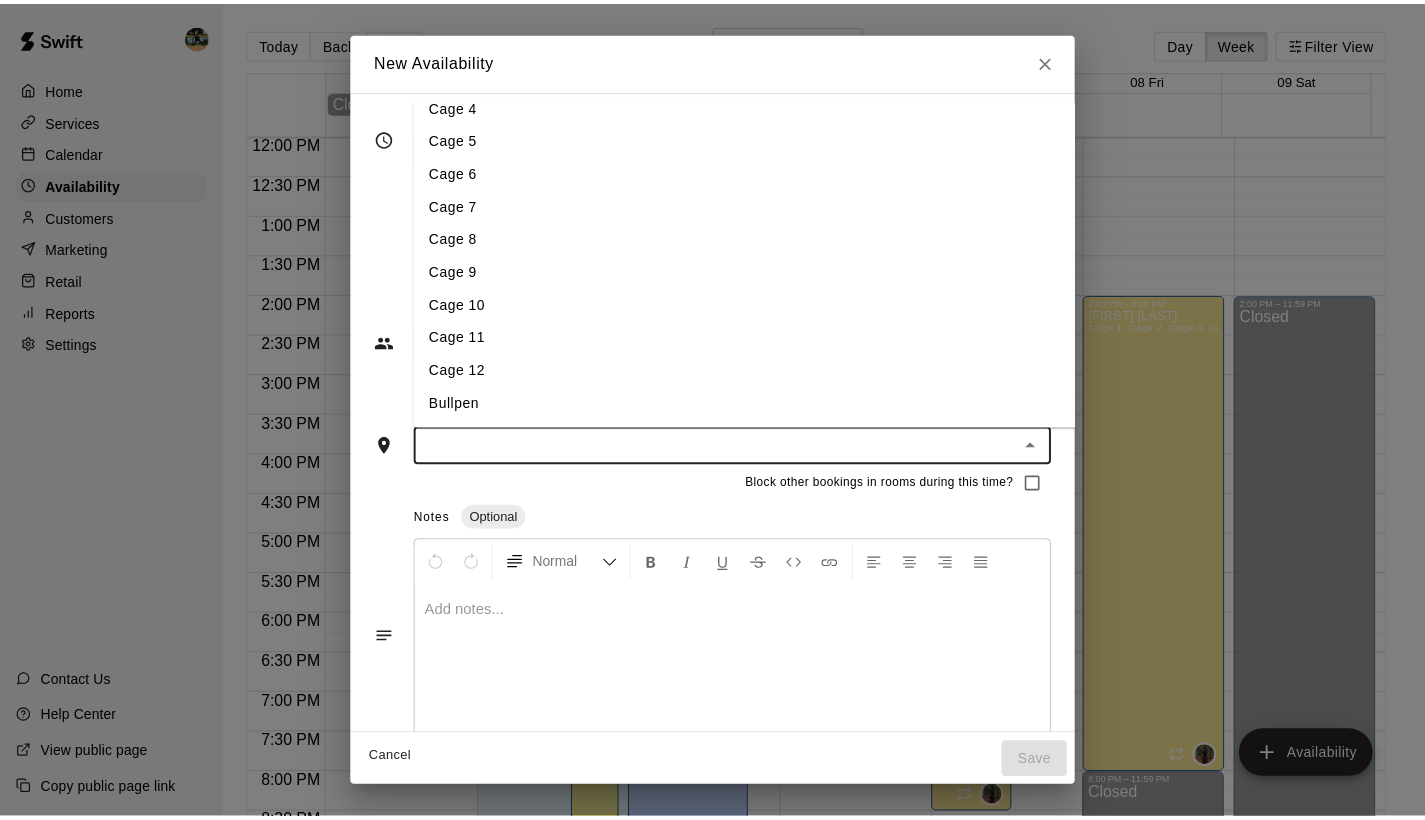scroll, scrollTop: 117, scrollLeft: 0, axis: vertical 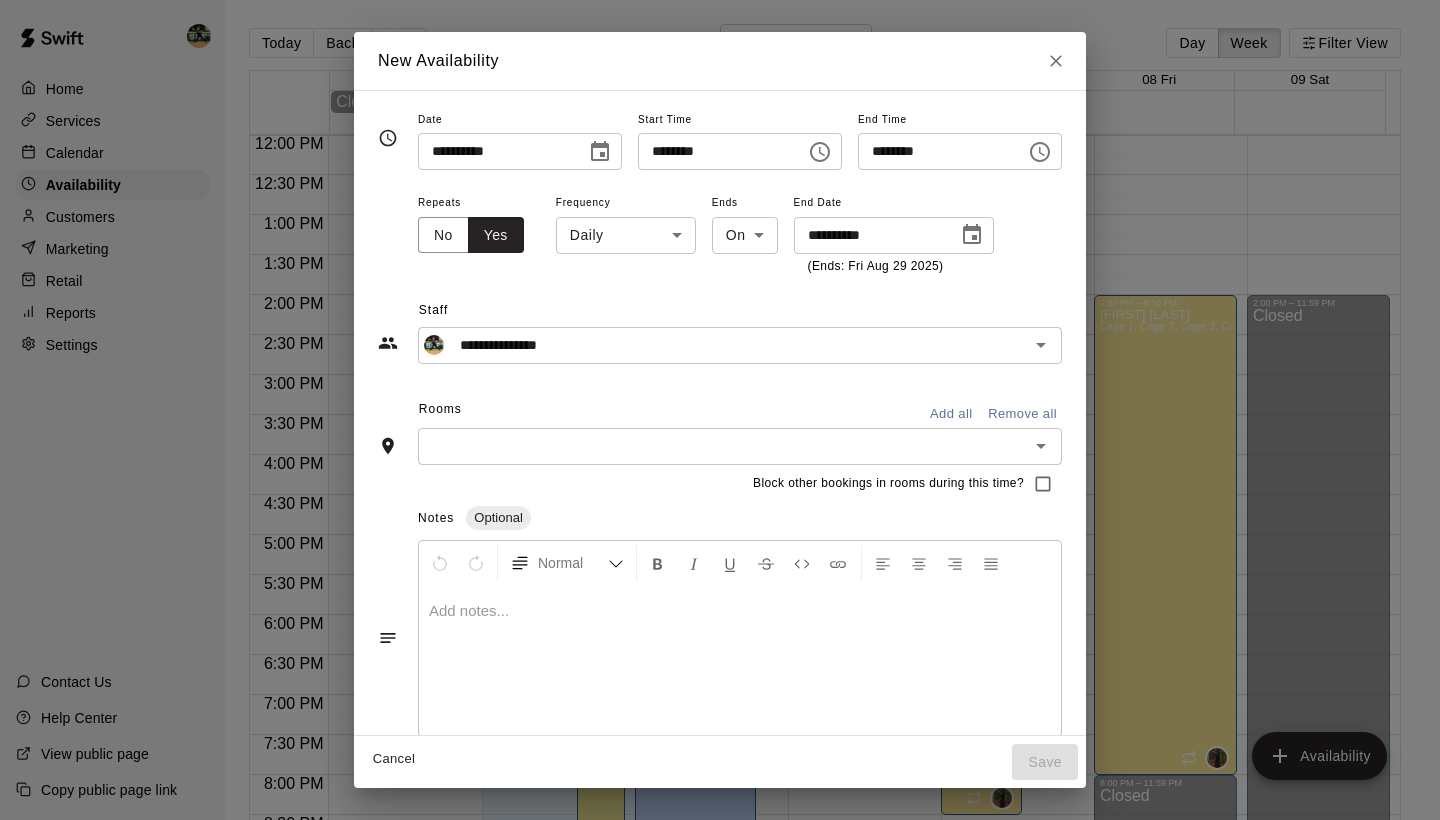 click on "Block other bookings in rooms during this time?" at bounding box center (720, 484) 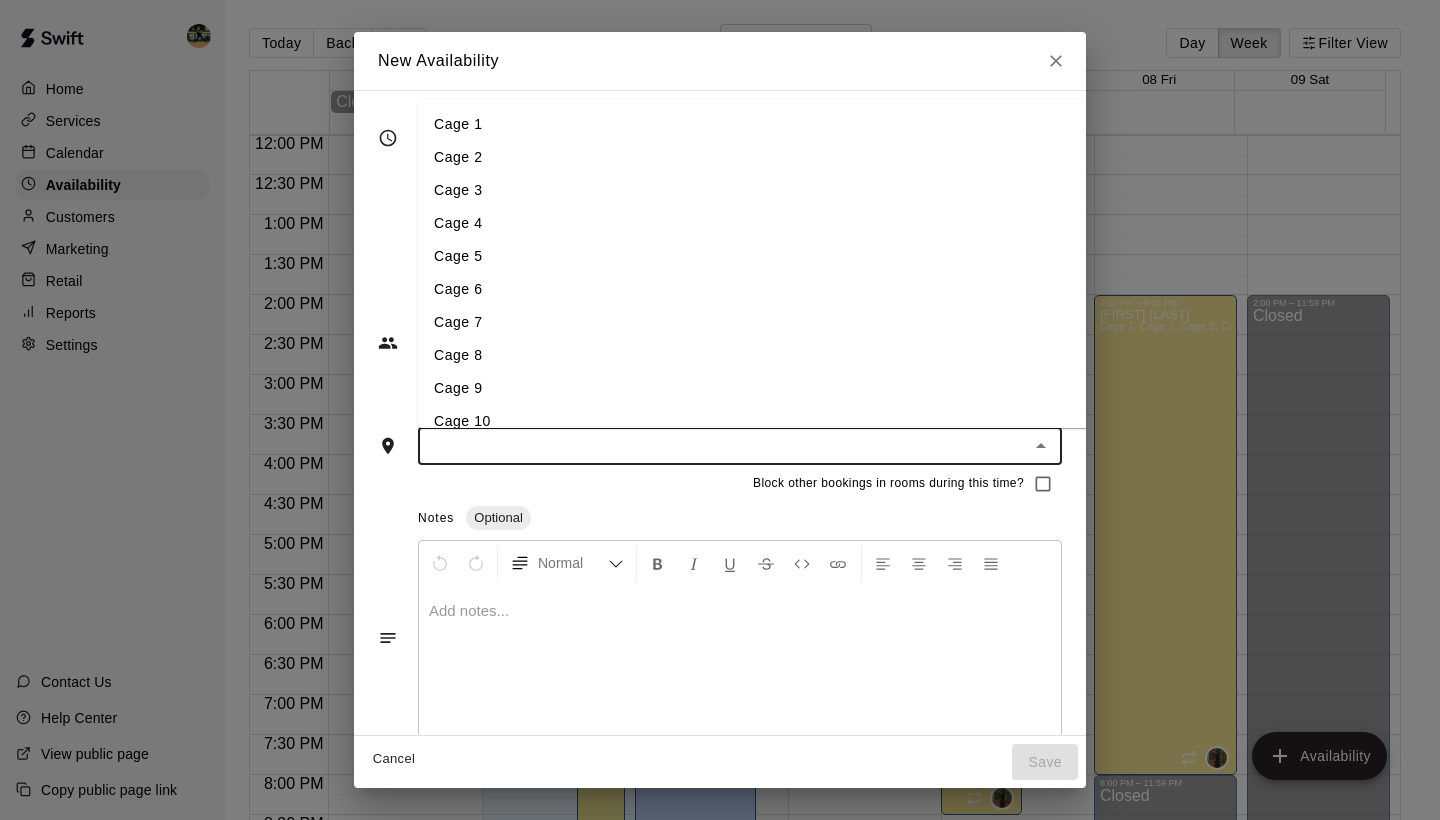 click on "Block other bookings in rooms during this time?" at bounding box center [720, 484] 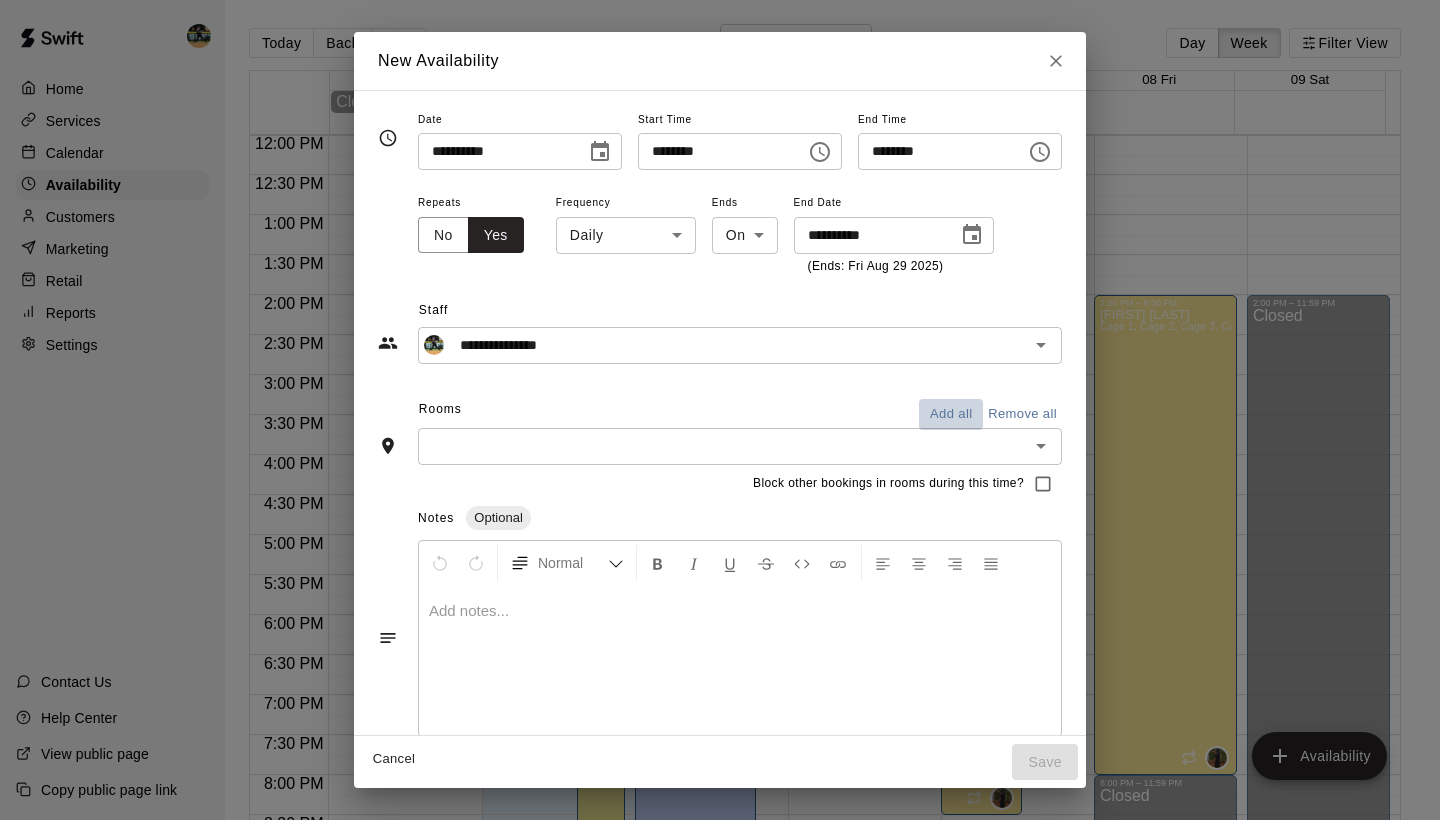 click on "Add all" at bounding box center (951, 414) 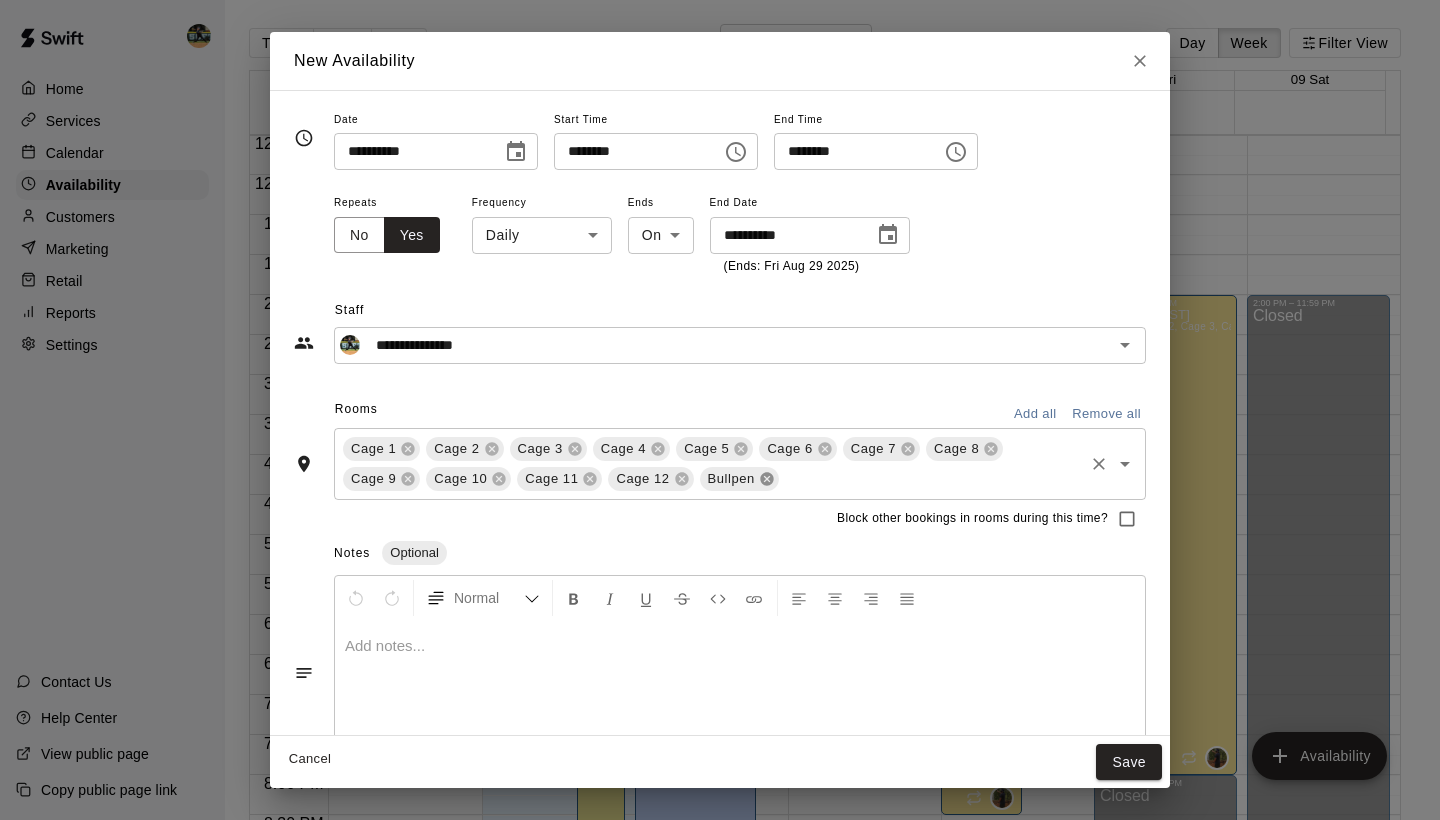 click 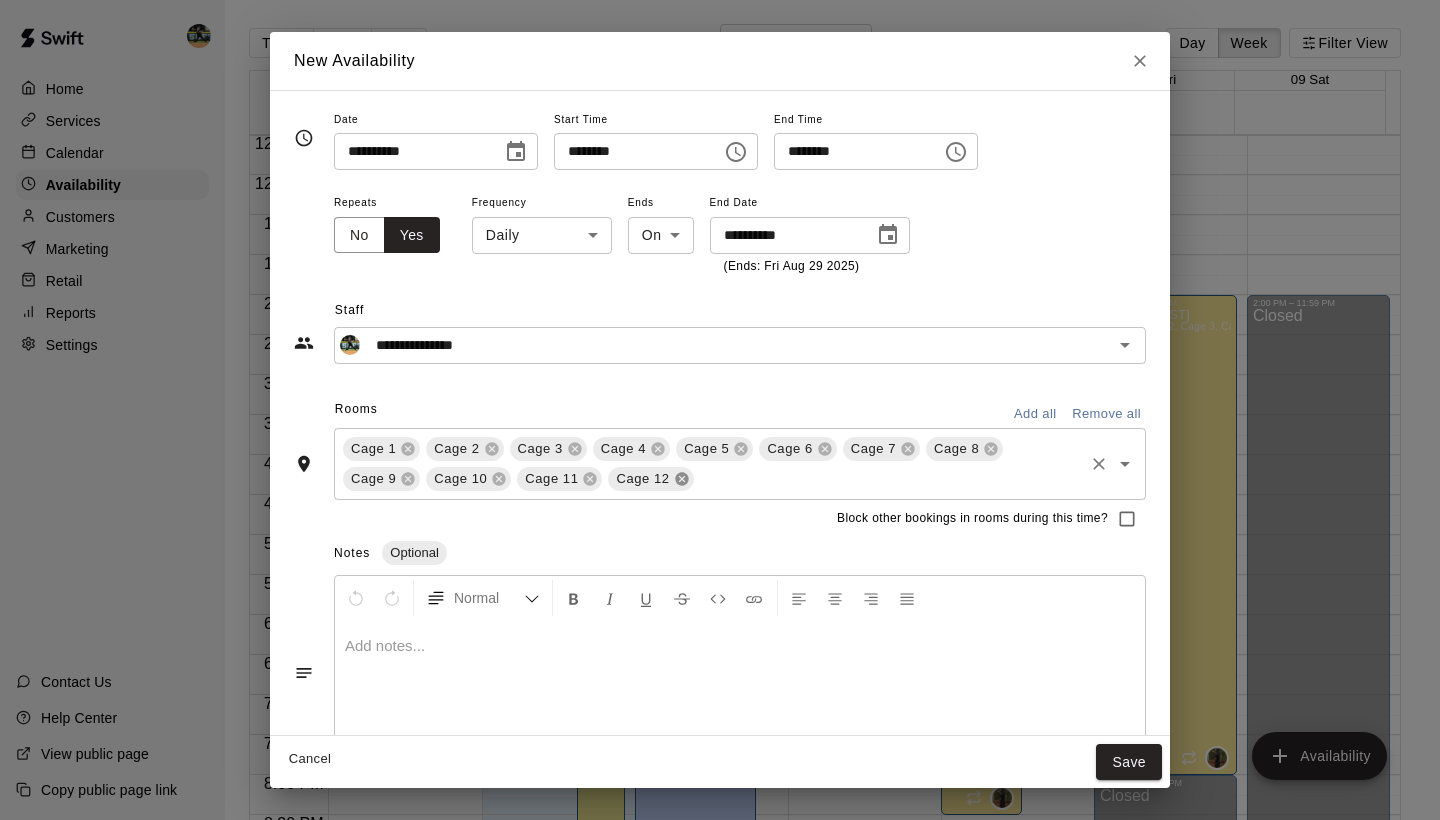 click 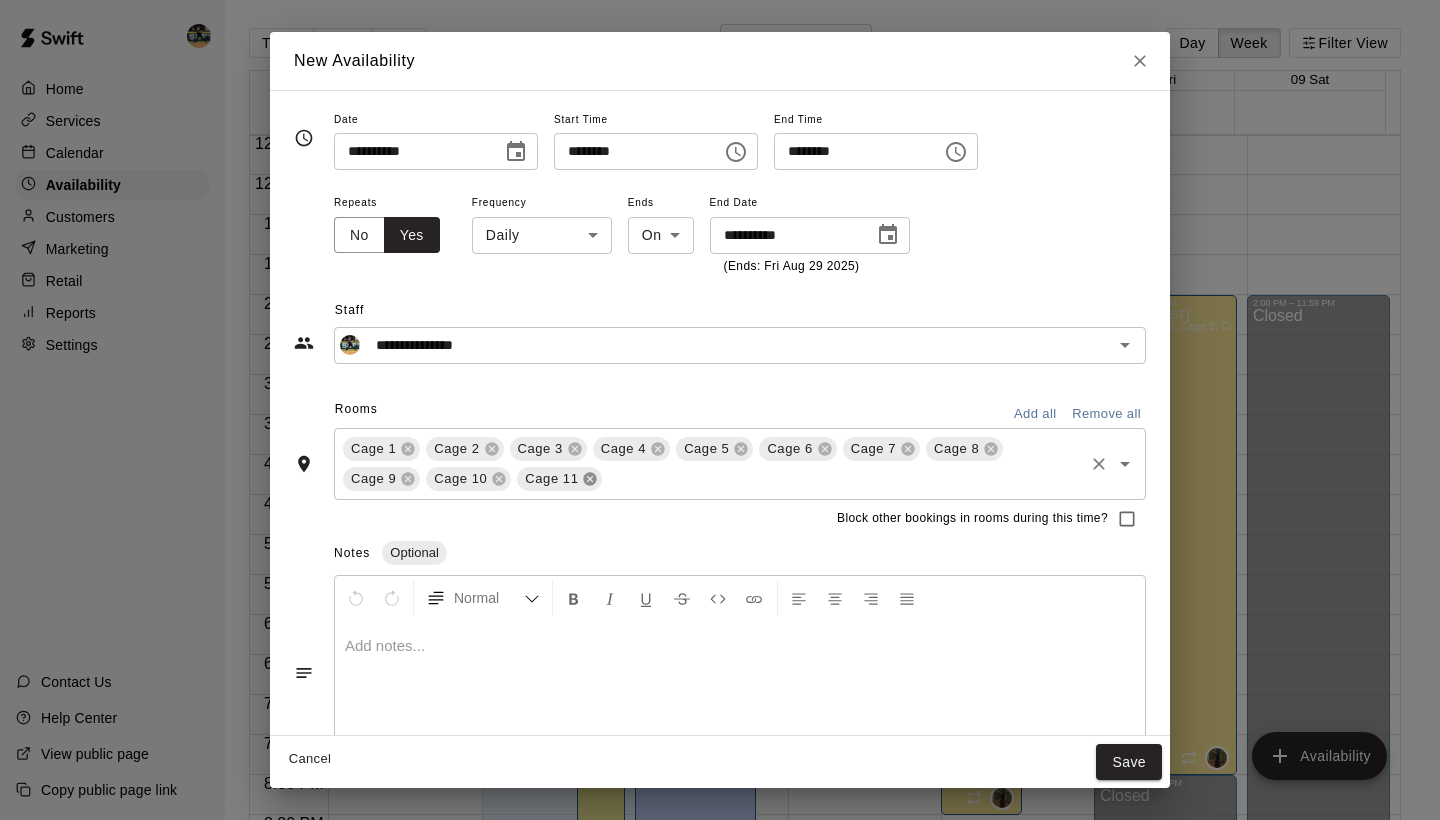click 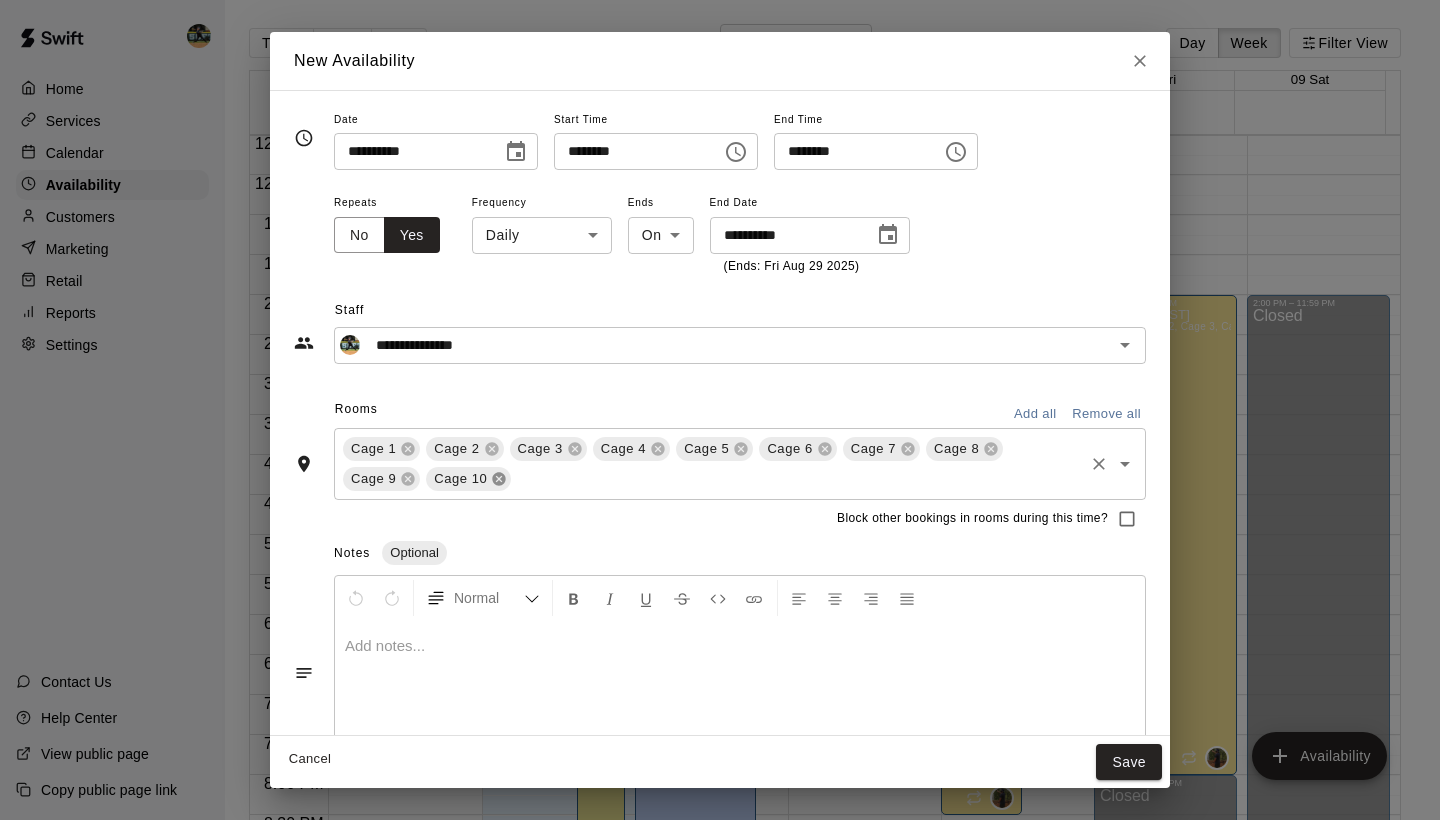 click 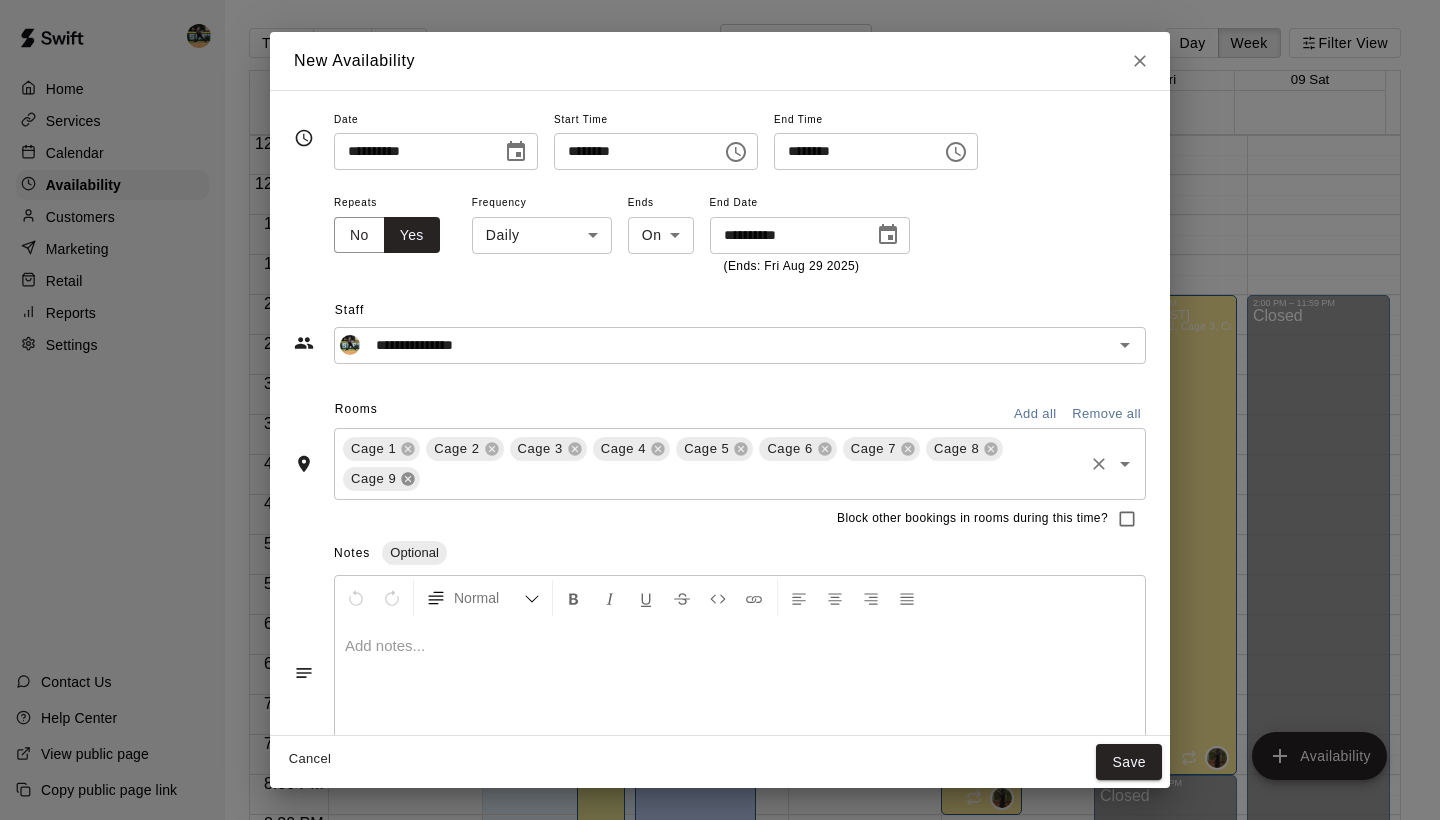 click 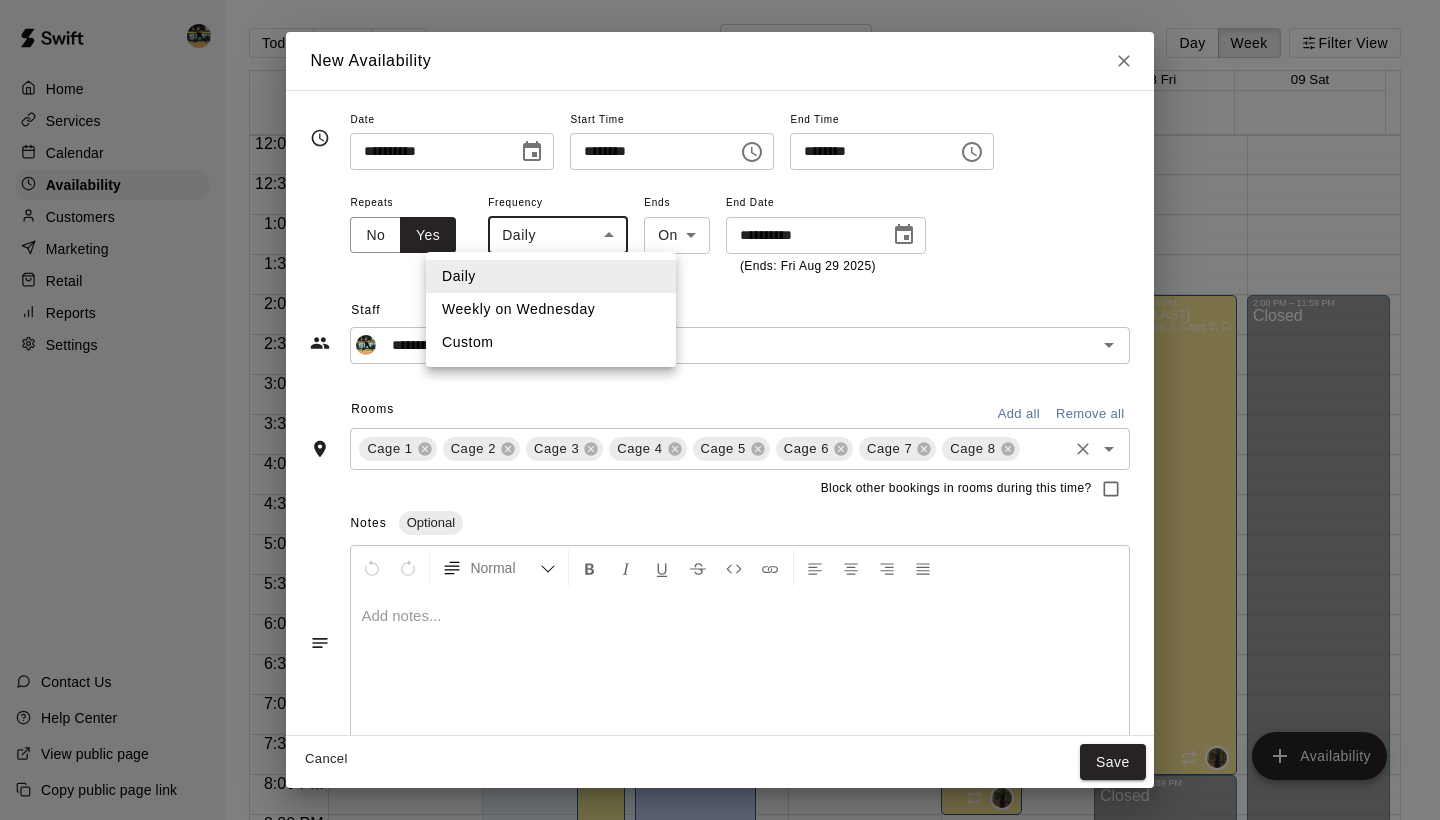 click on "Home Services Calendar Availability Customers Marketing Retail Reports Settings Contact Us Help Center View public page Copy public page link Today Back Next August 03 – 09 Day Week Filter View 03 Sun 04 Mon 05 Tue 06 Wed 07 Thu 08 Fri 09 Sat Closed 12:00 AM 12:30 AM 1:00 AM 1:30 AM 2:00 AM 2:30 AM 3:00 AM 3:30 AM 4:00 AM 4:30 AM 5:00 AM 5:30 AM 6:00 AM 6:30 AM 7:00 AM 7:30 AM 8:00 AM 8:30 AM 9:00 AM 9:30 AM 10:00 AM 10:30 AM 11:00 AM 11:30 AM 12:00 PM 12:30 PM 1:00 PM 1:30 PM 2:00 PM 2:30 PM 3:00 PM 3:30 PM 4:00 PM 4:30 PM 5:00 PM 5:30 PM 6:00 PM 6:30 PM 7:00 PM 7:30 PM 8:00 PM 8:30 PM 9:00 PM 9:30 PM 10:00 PM 10:30 PM 11:00 PM 11:30 PM 12:00 AM – 10:00 AM Closed 2:00 PM – 6:00 PM [FIRST] [LAST] Cage 1, Cage 2, Cage 3, Cage 4, Cage 5, Cage 6, Cage 7, Cage 8 9:00 PM – 11:59 PM Closed 3:30 PM – 6:00 PM [FIRST] [LAST] Cage 1, Cage 2, Cage 3, Cage 4, Cage 5, Cage 6, Cage 7, Cage 8, Cage 9, Cage 10, Cage 11, Cage 12, Bullpen 5:30 PM – 9:00 PM [FIRST] [LAST] KS 12:00 AM – 10:00 AM Closed [FIRST] [LAST] CD No" at bounding box center [720, 426] 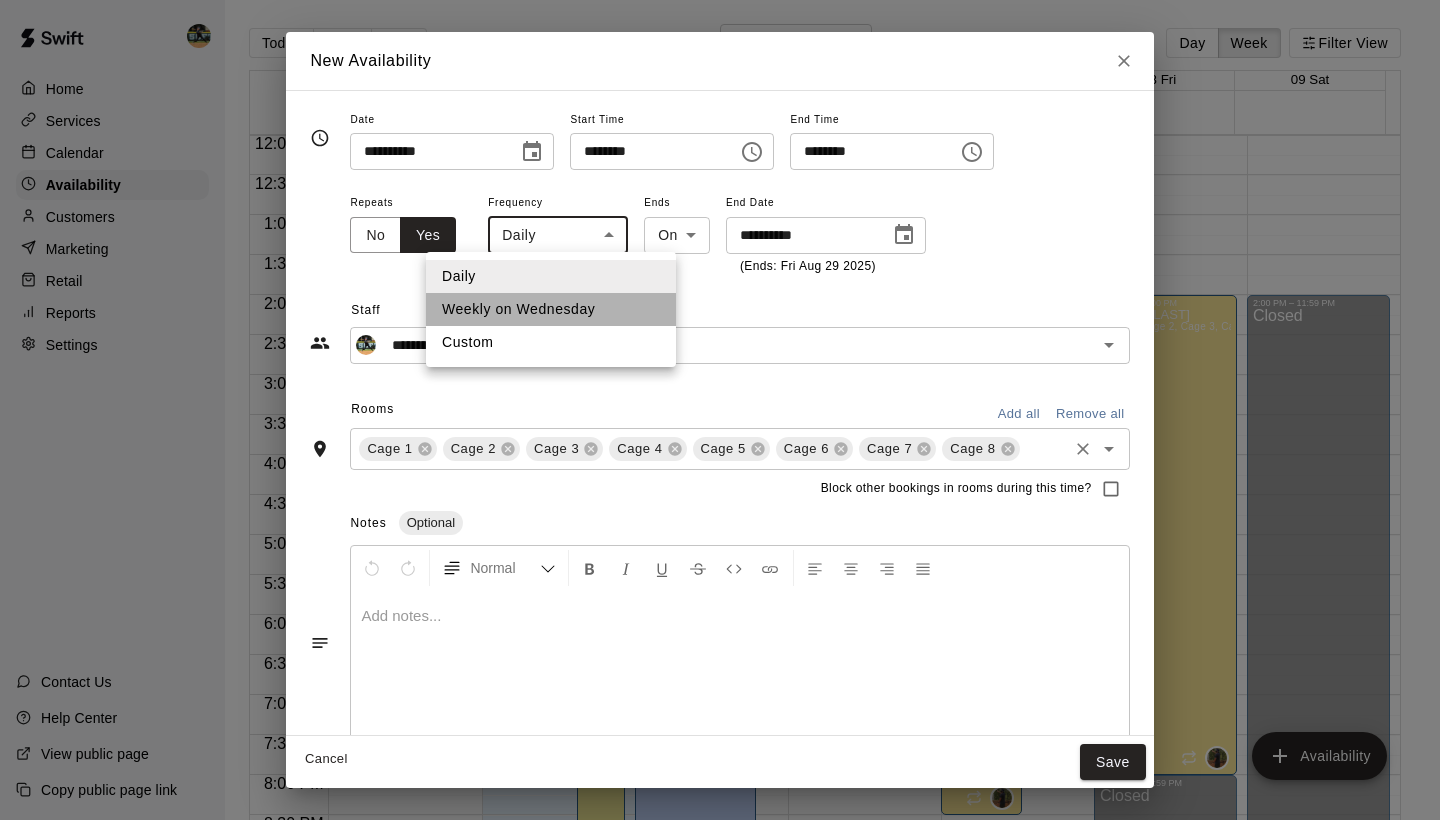 click on "Weekly on Wednesday" at bounding box center [551, 309] 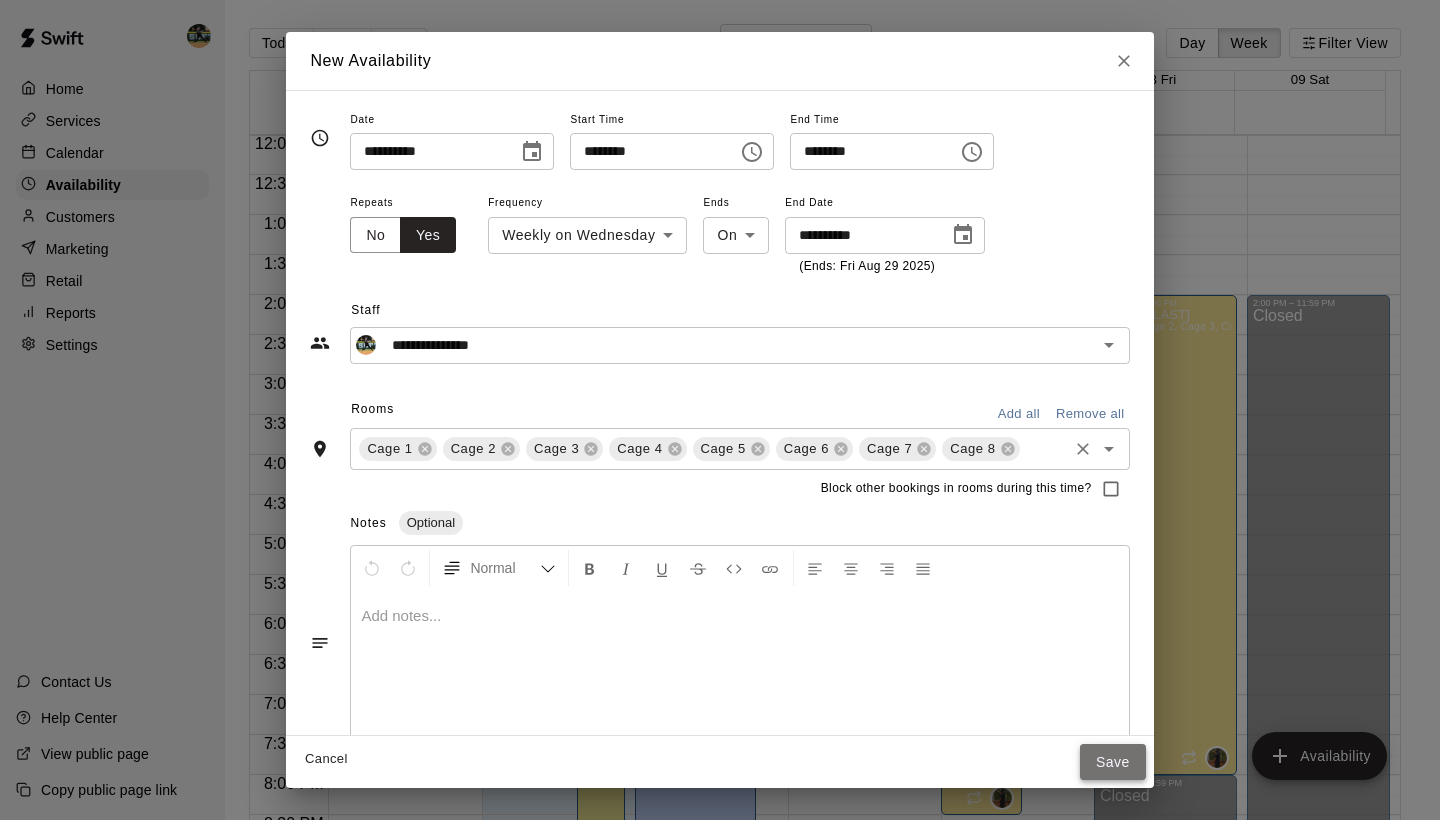 click on "Save" at bounding box center (1113, 762) 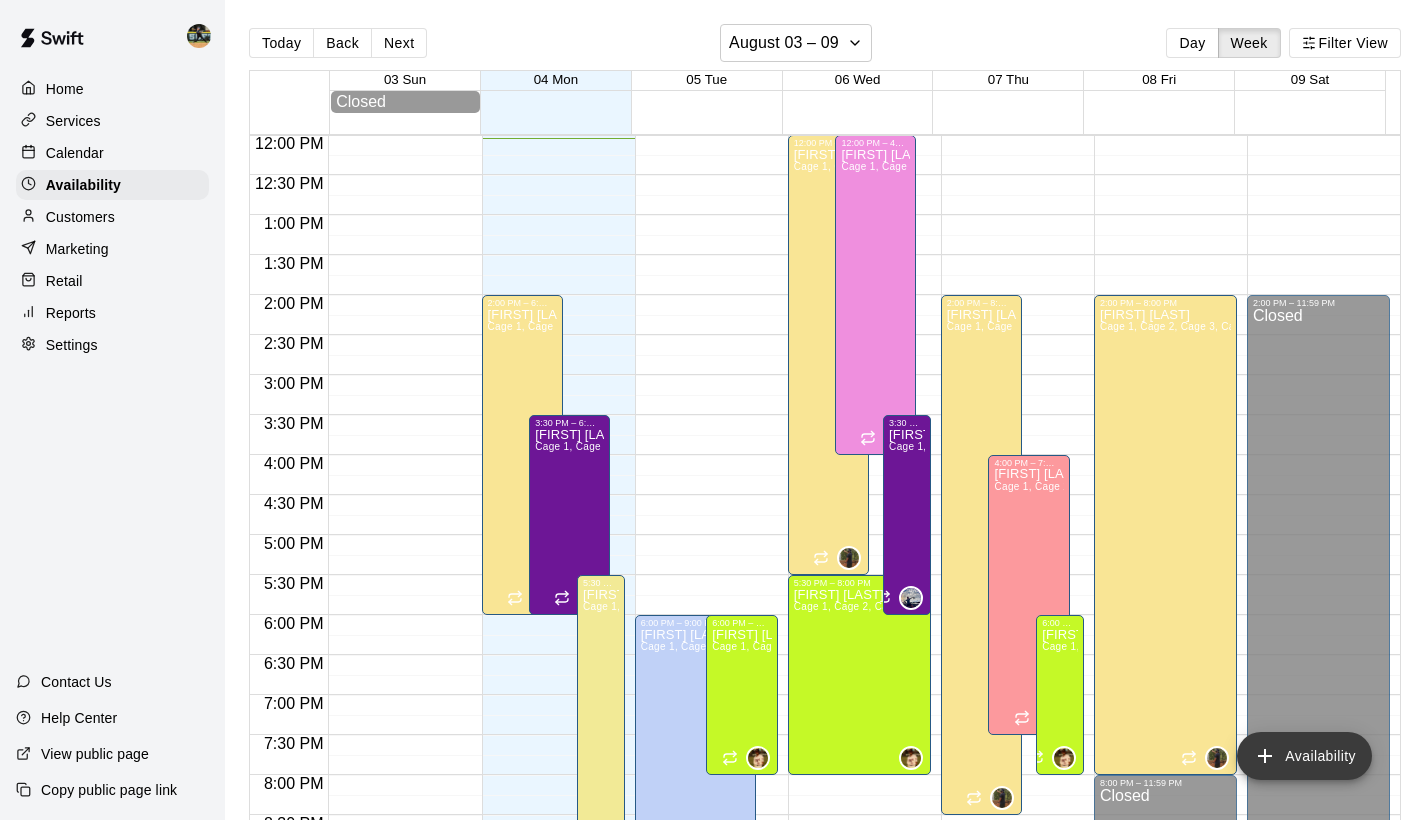 click on "Availability" at bounding box center [1304, 756] 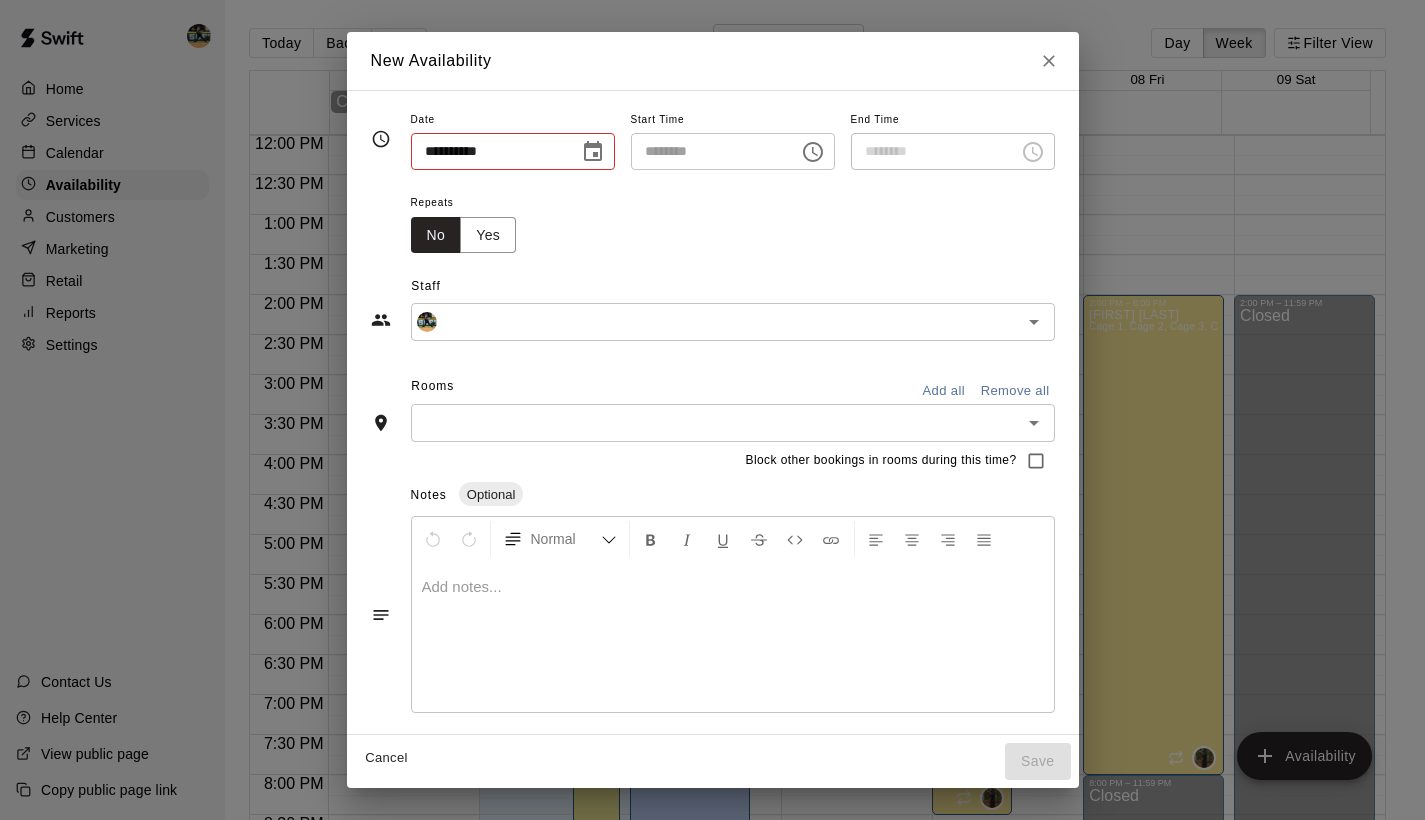 type on "**********" 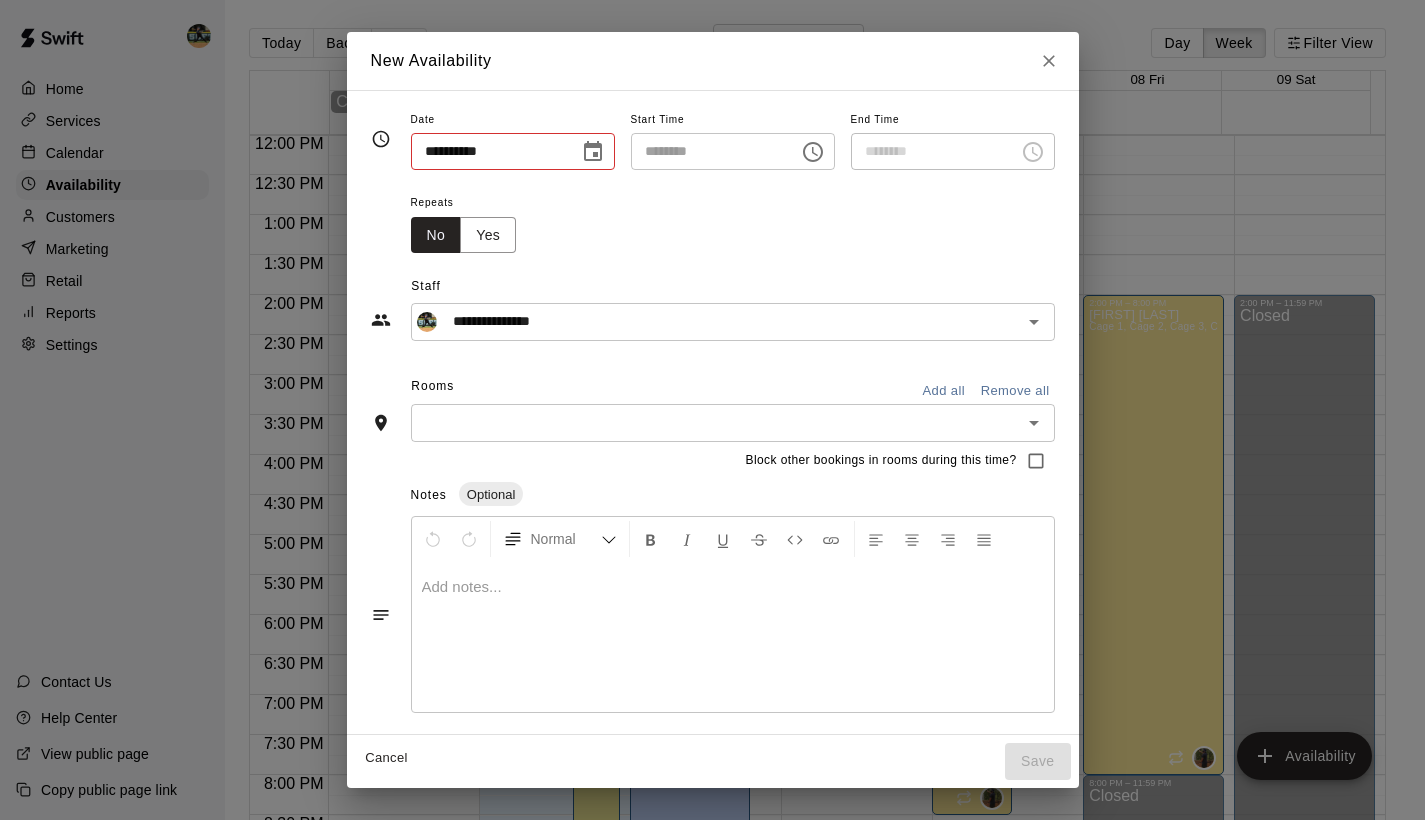 type on "**********" 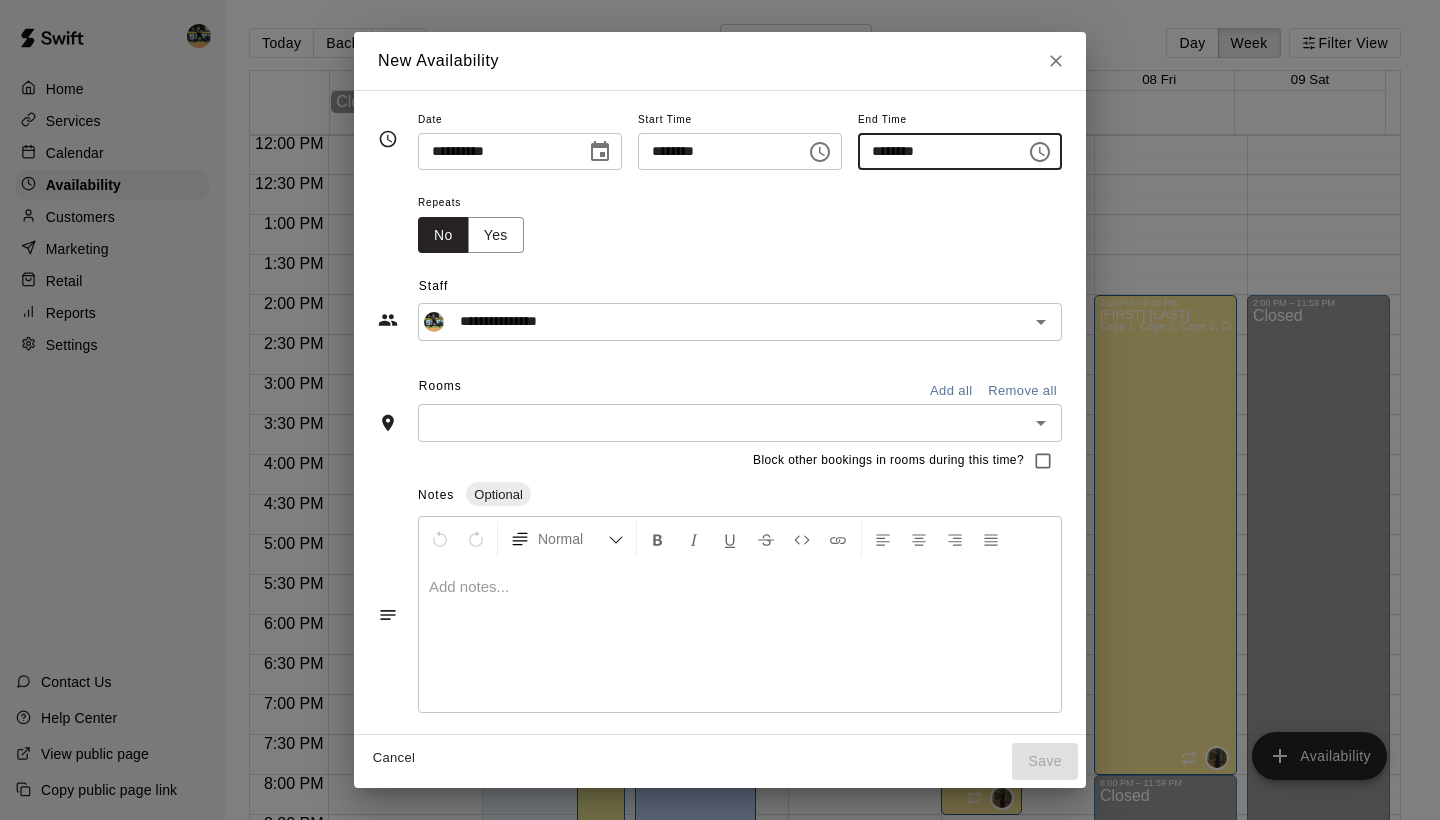 click on "********" at bounding box center (935, 151) 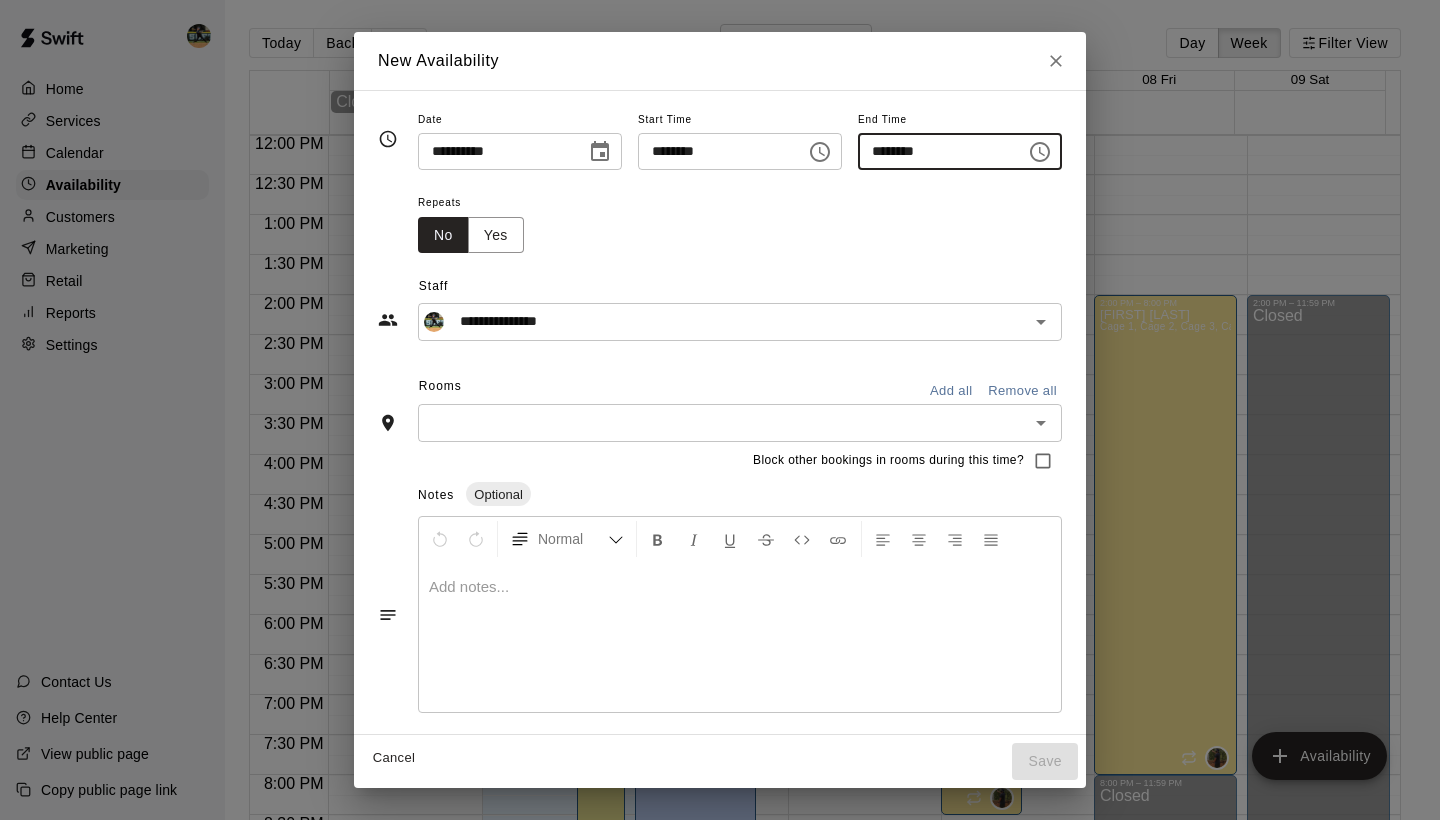type on "********" 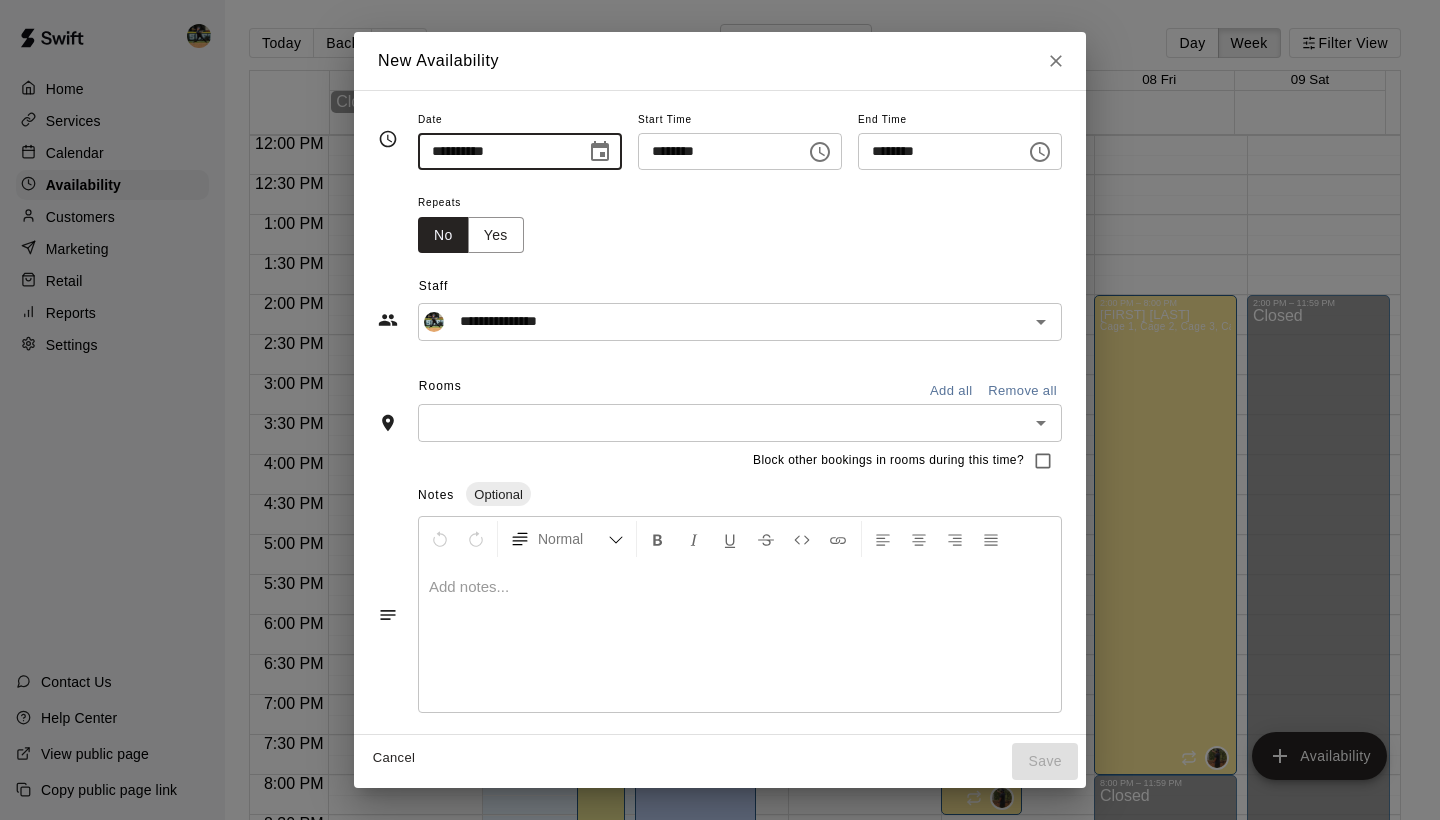type on "**********" 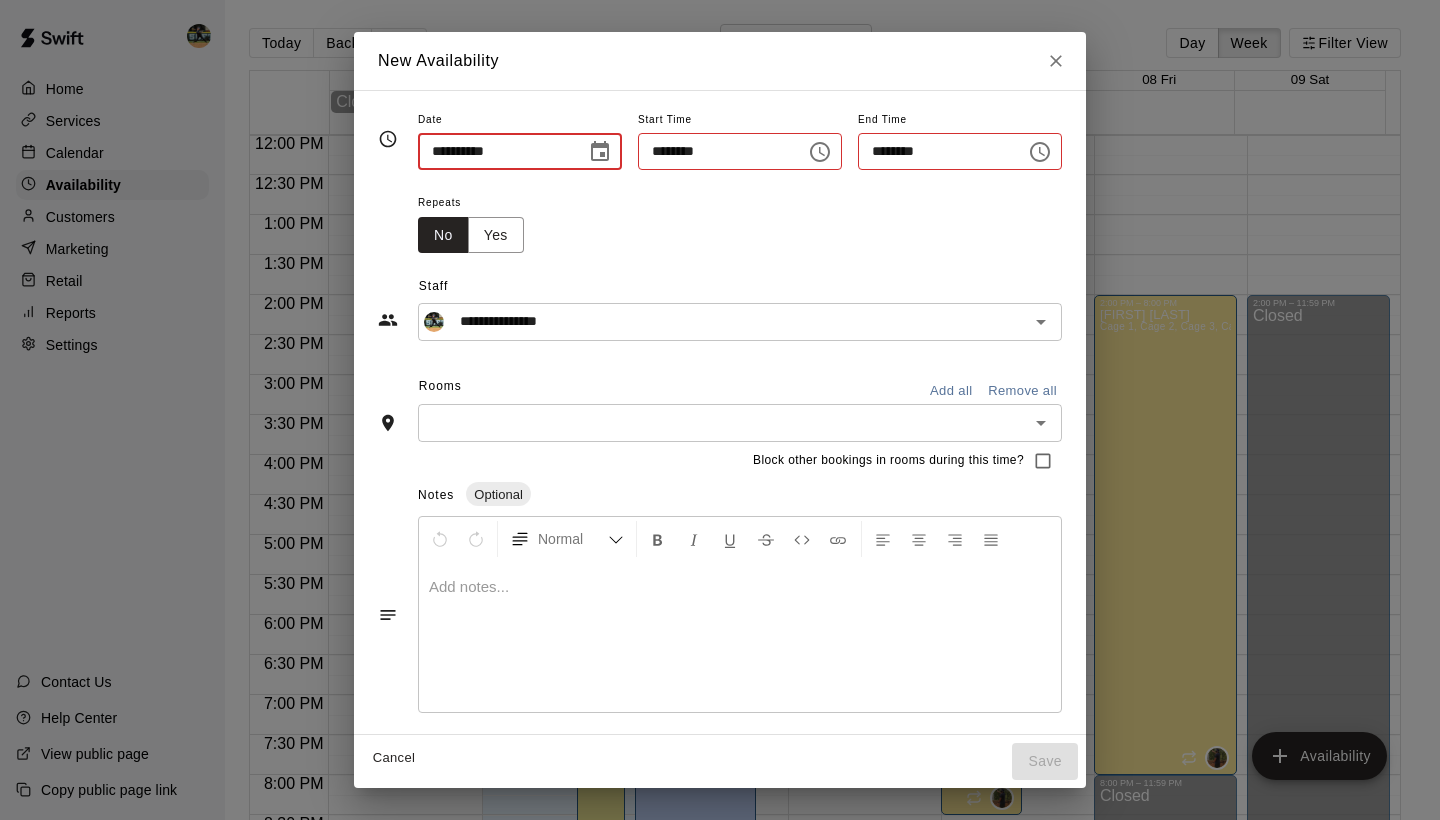 click on "**********" at bounding box center (495, 151) 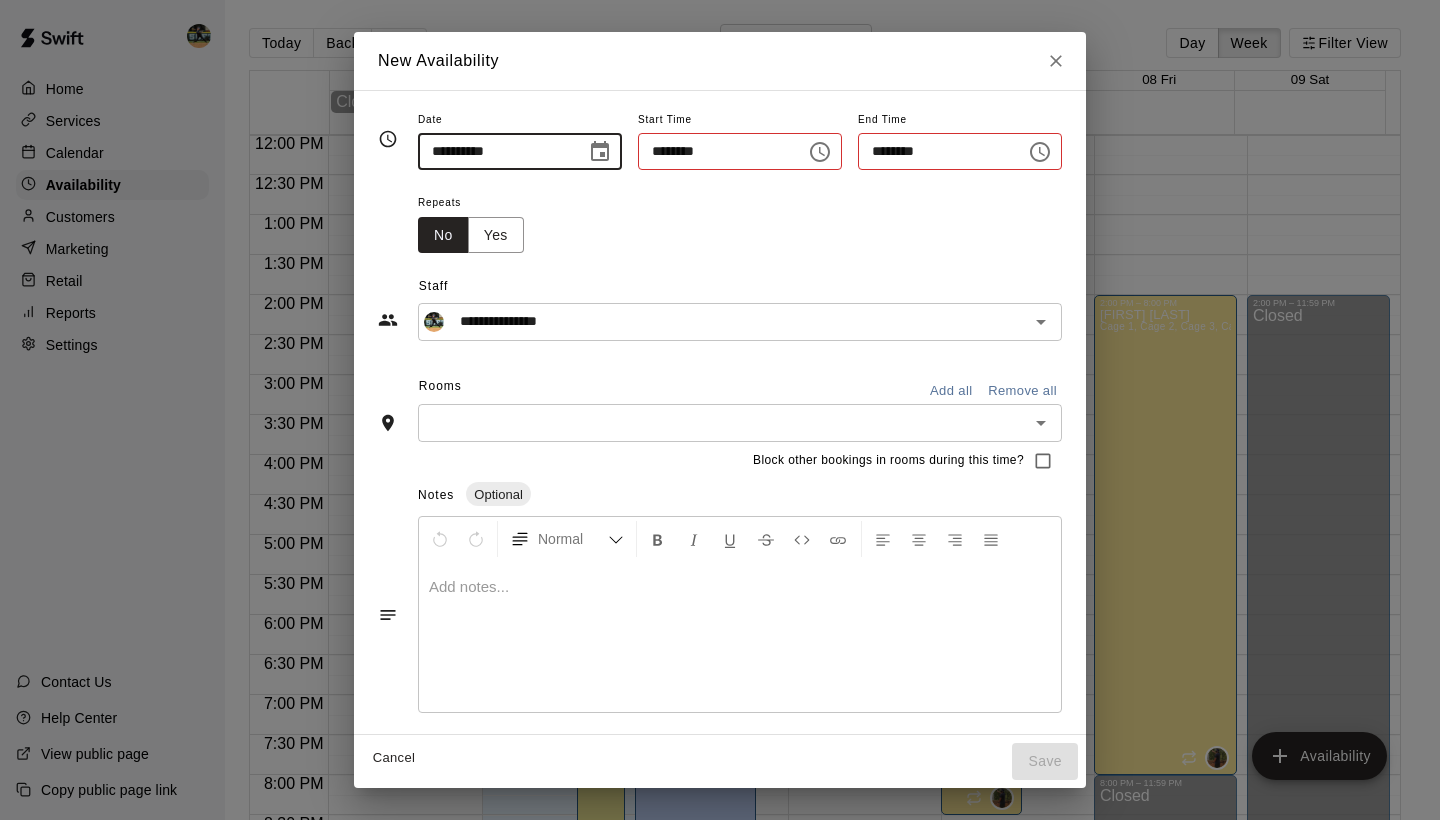 click on "********" at bounding box center [715, 151] 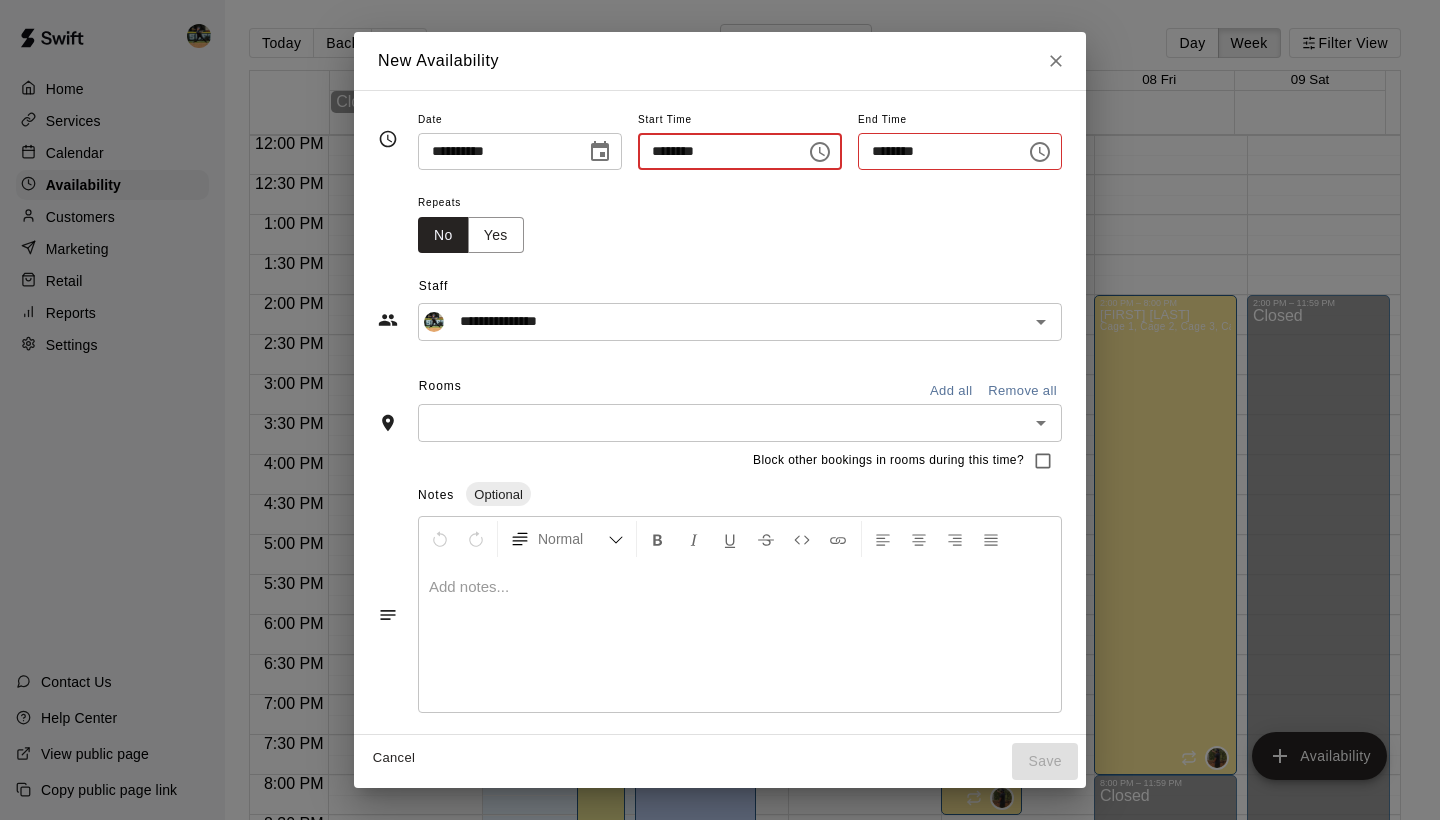 click on "********" at bounding box center [715, 151] 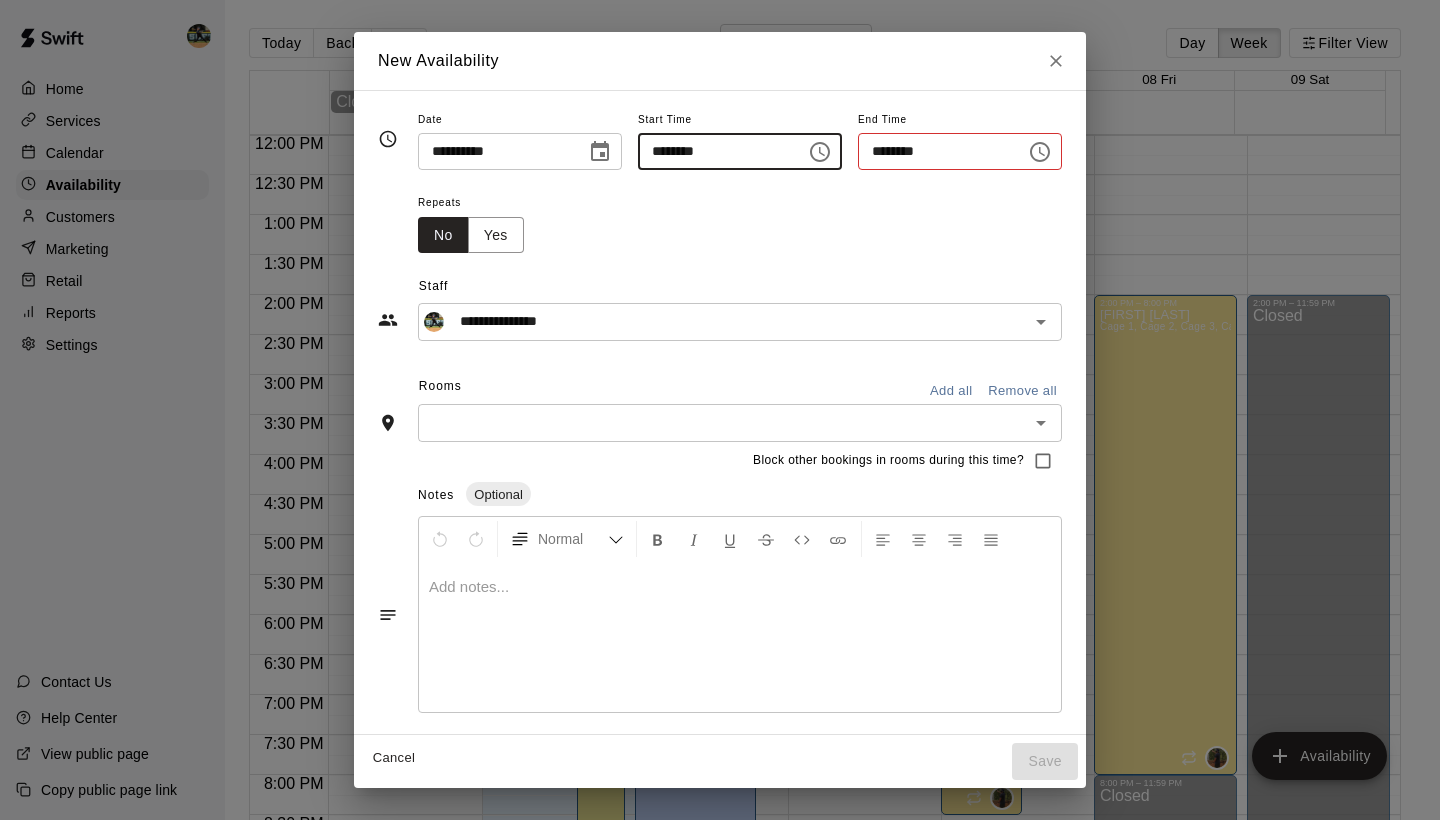 type on "********" 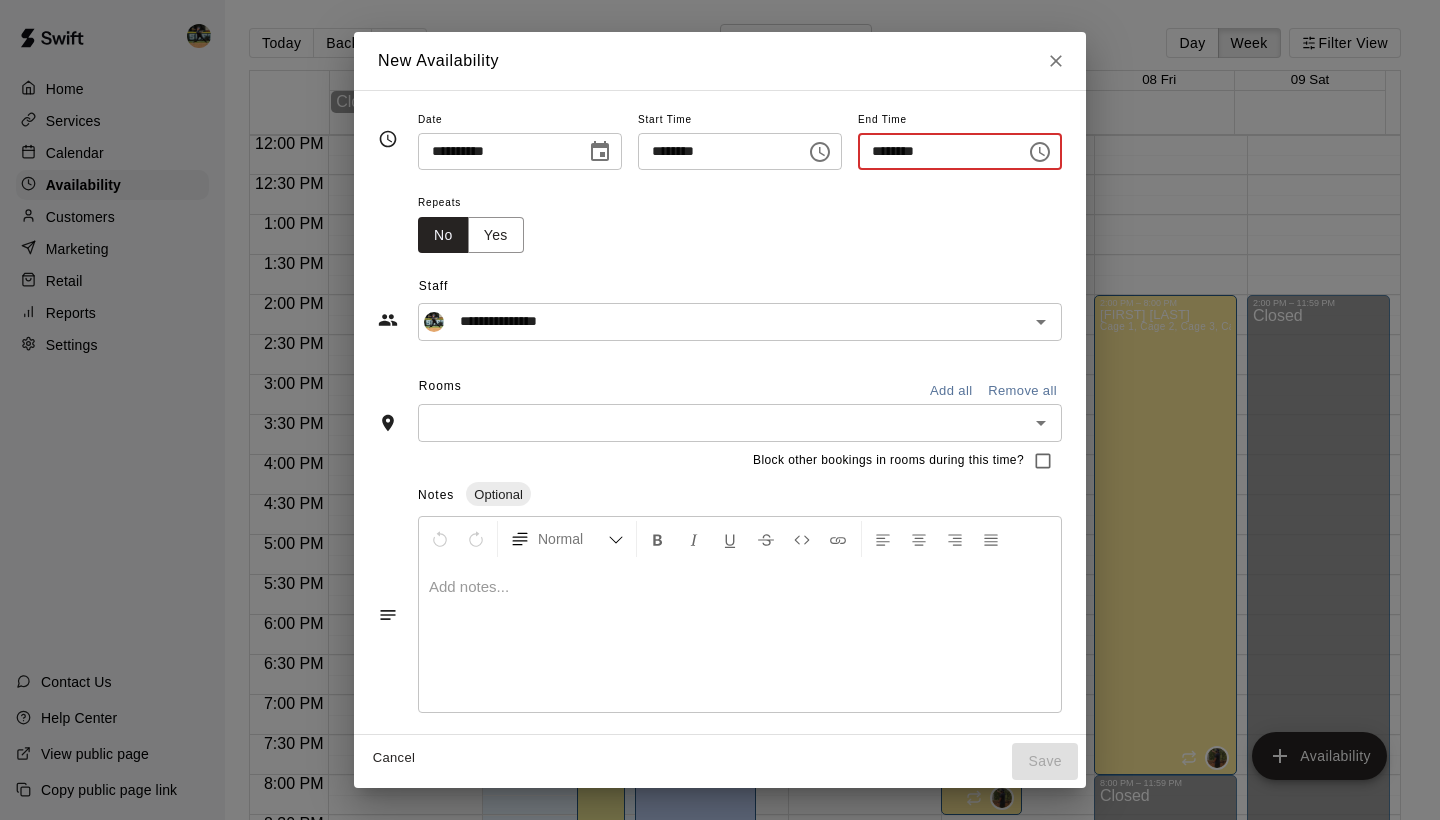 click on "********" at bounding box center (935, 151) 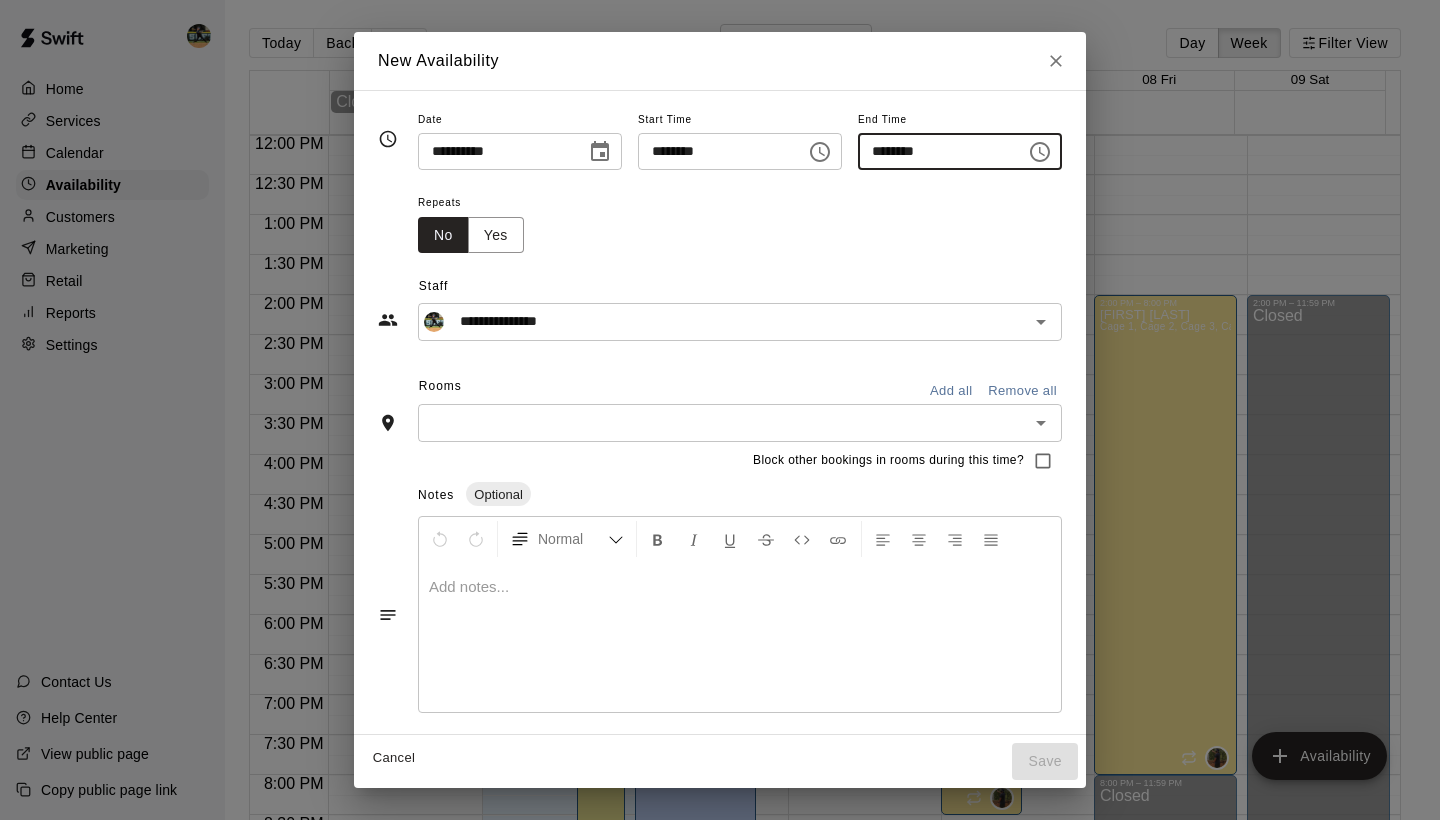 type on "********" 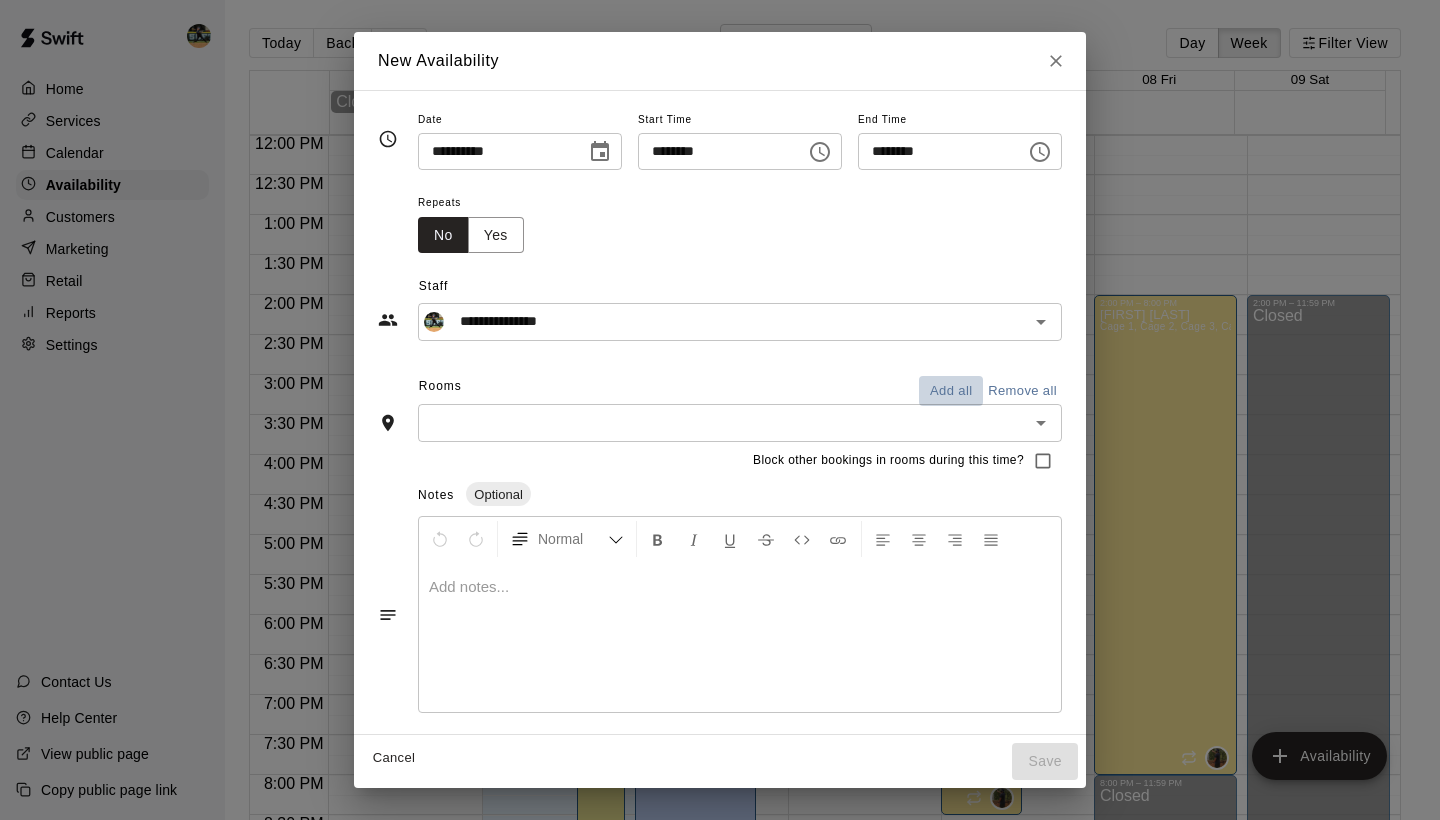 click on "Add all" at bounding box center [951, 391] 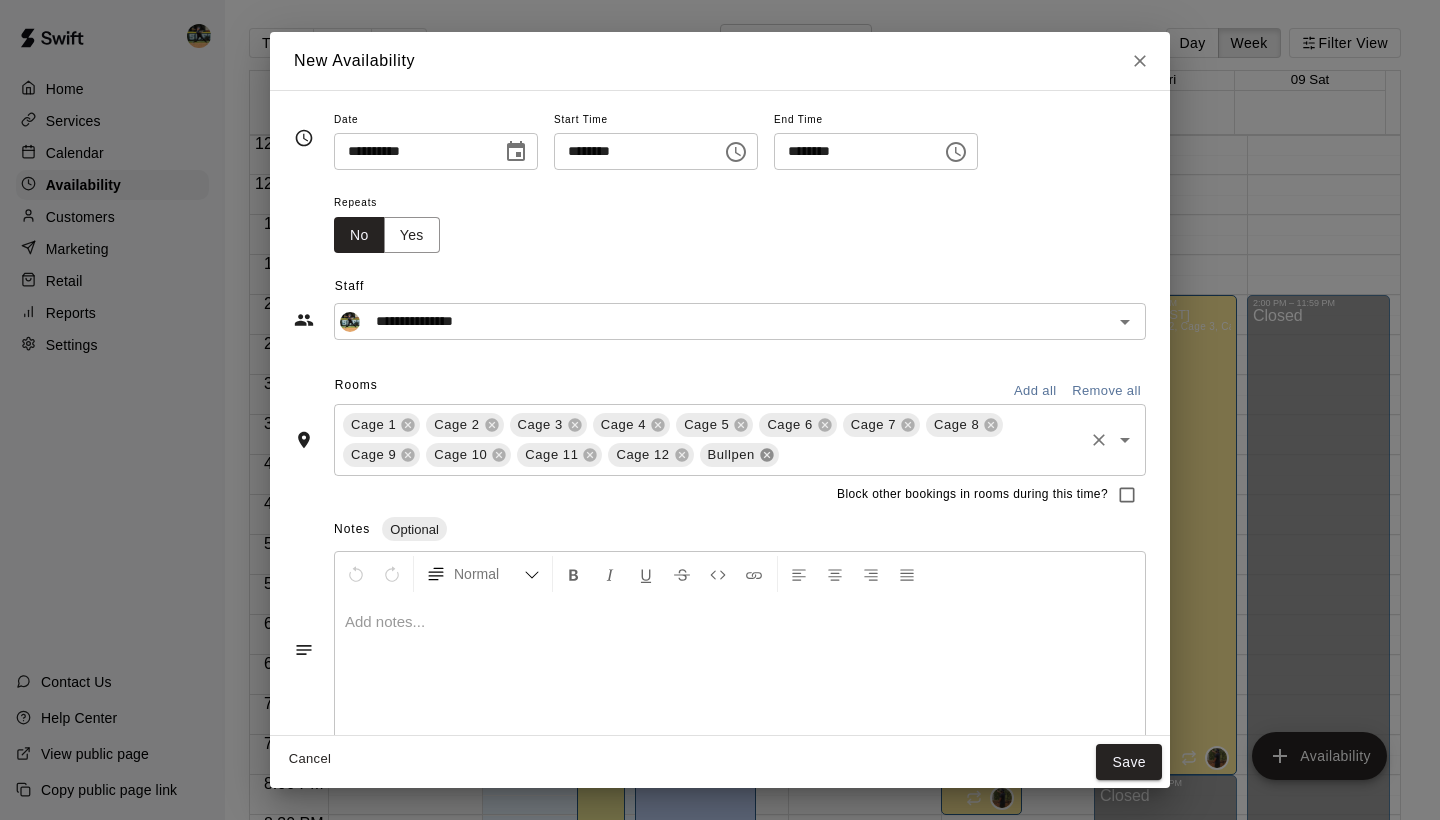 click 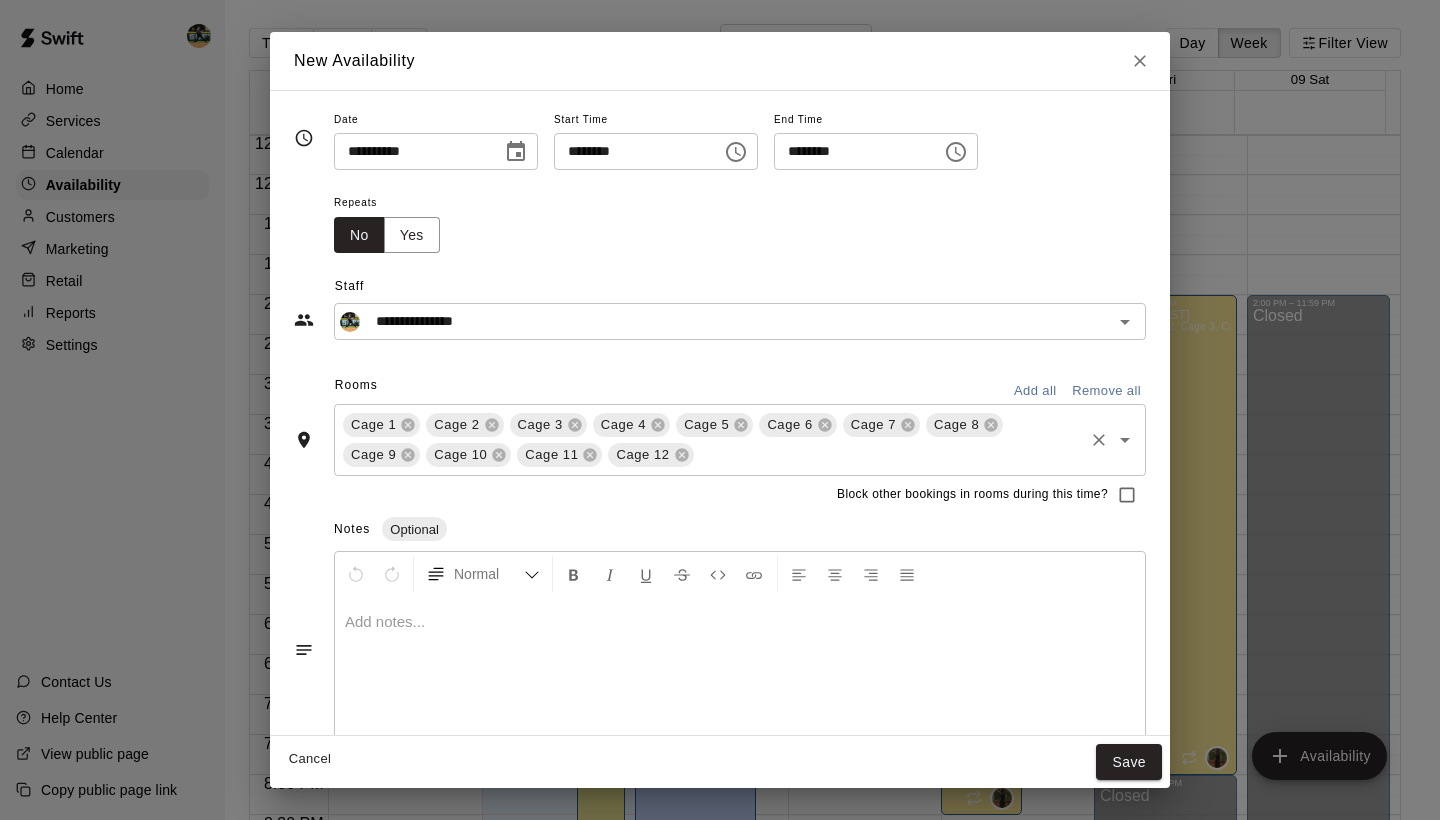 click on "Cage 12" at bounding box center (650, 455) 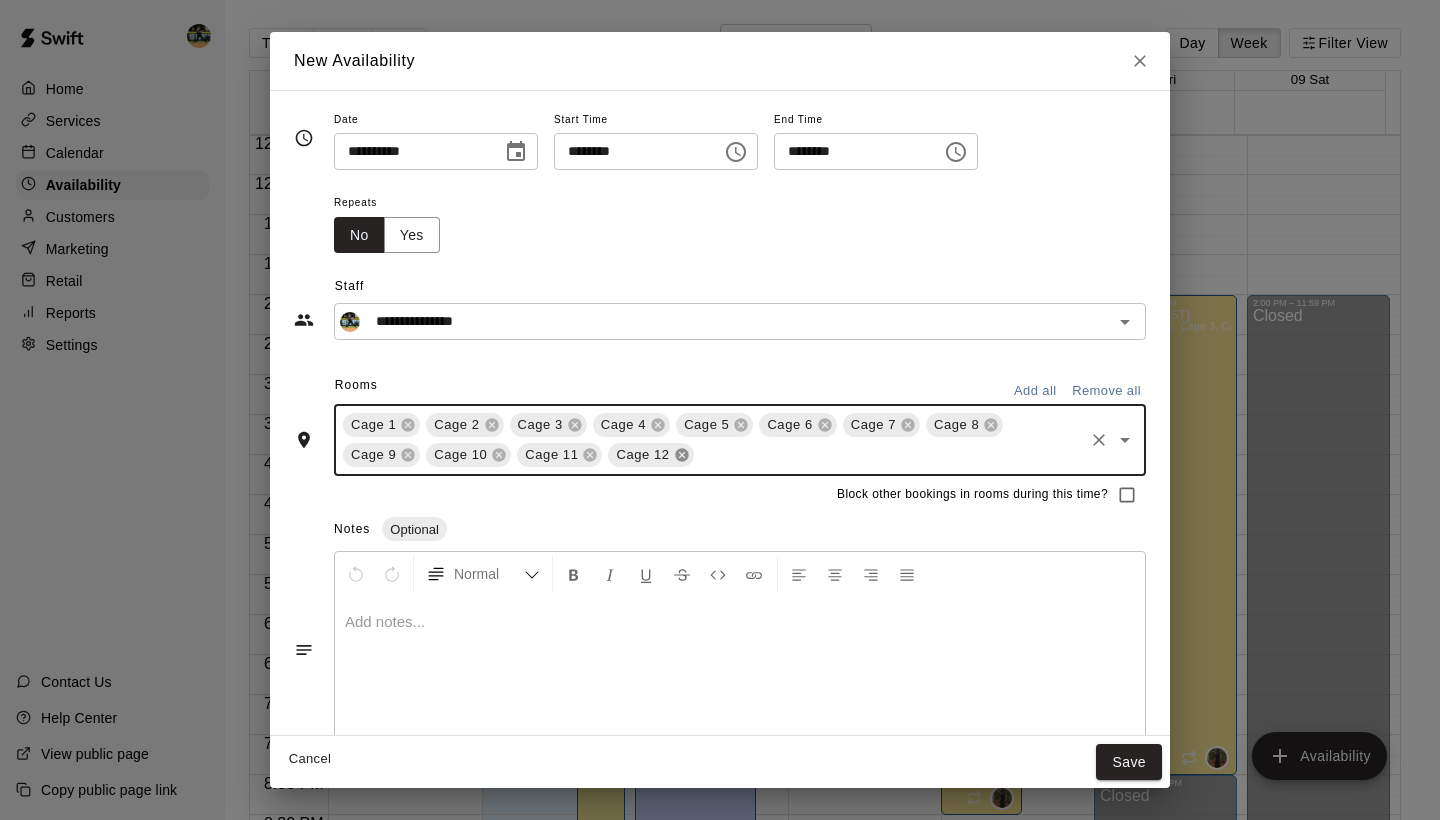 click 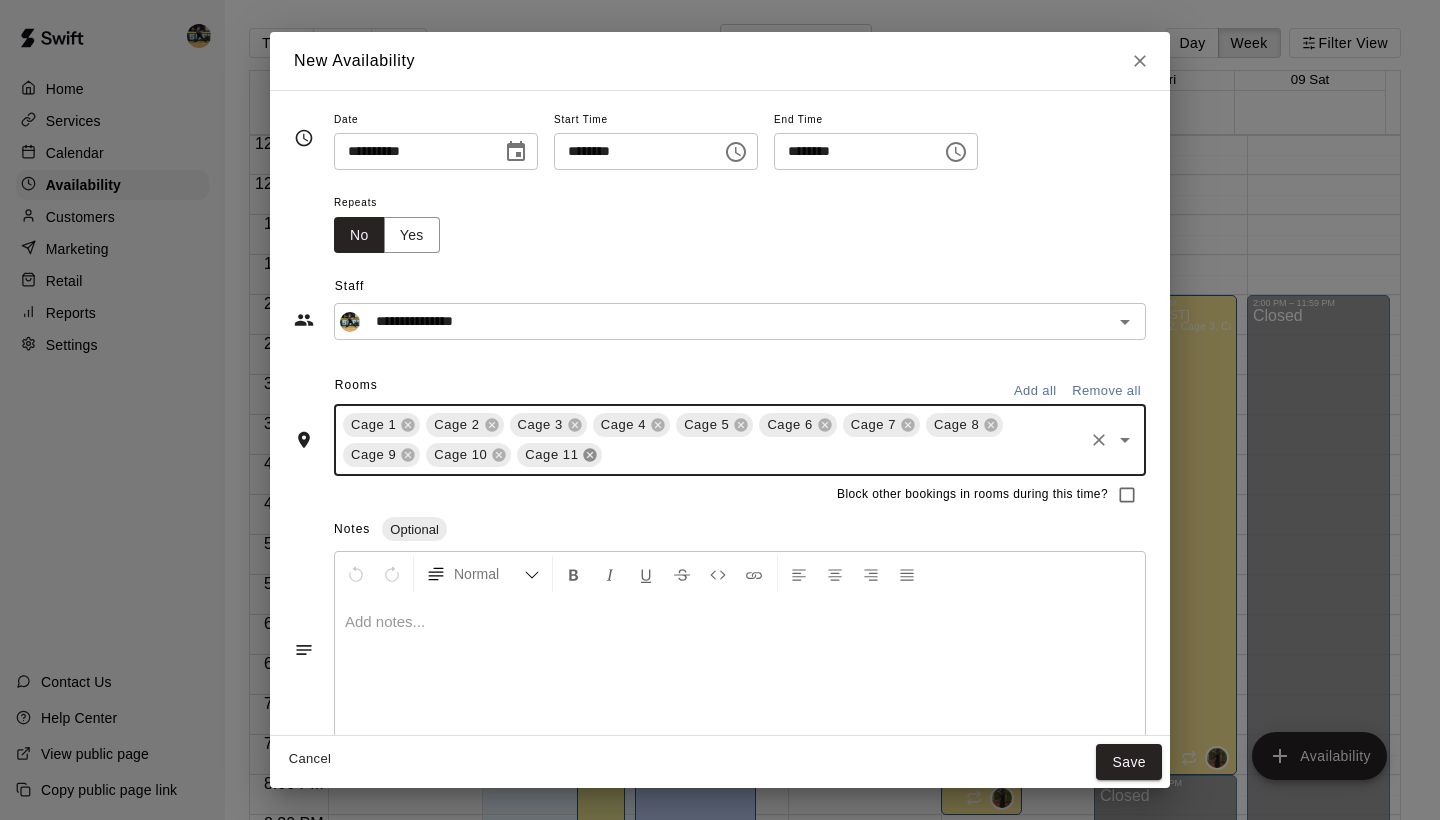 click 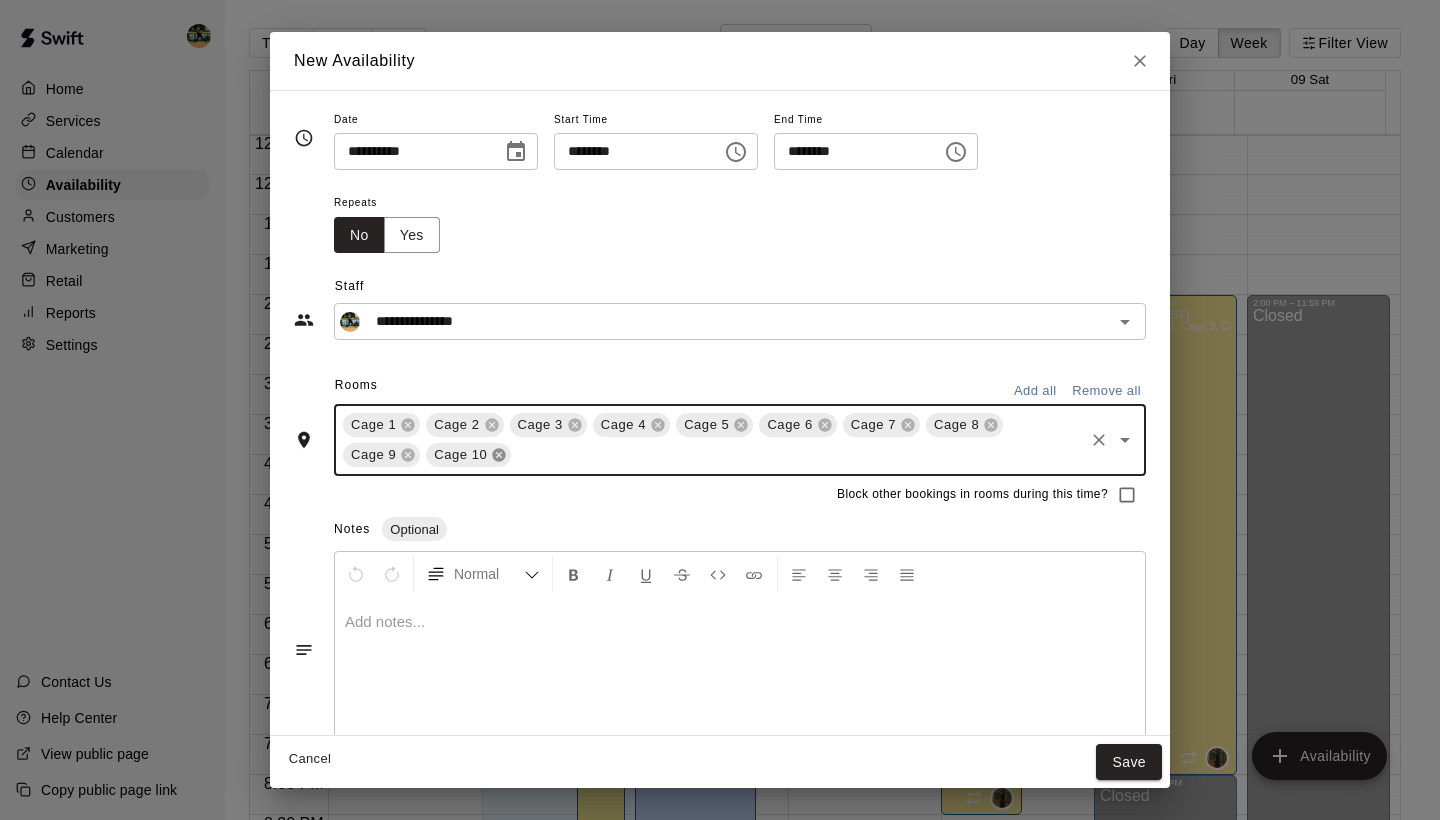 click 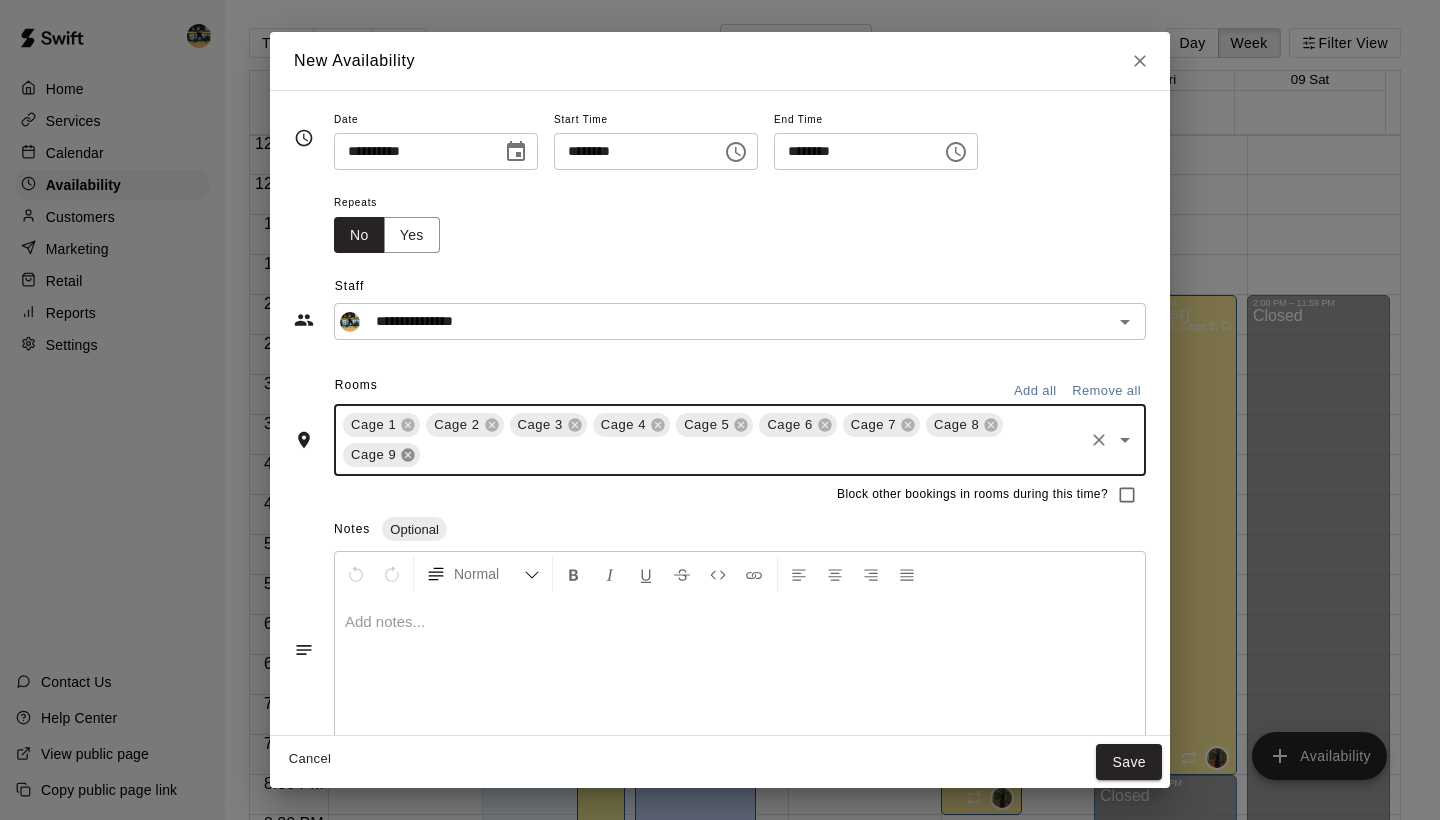 click 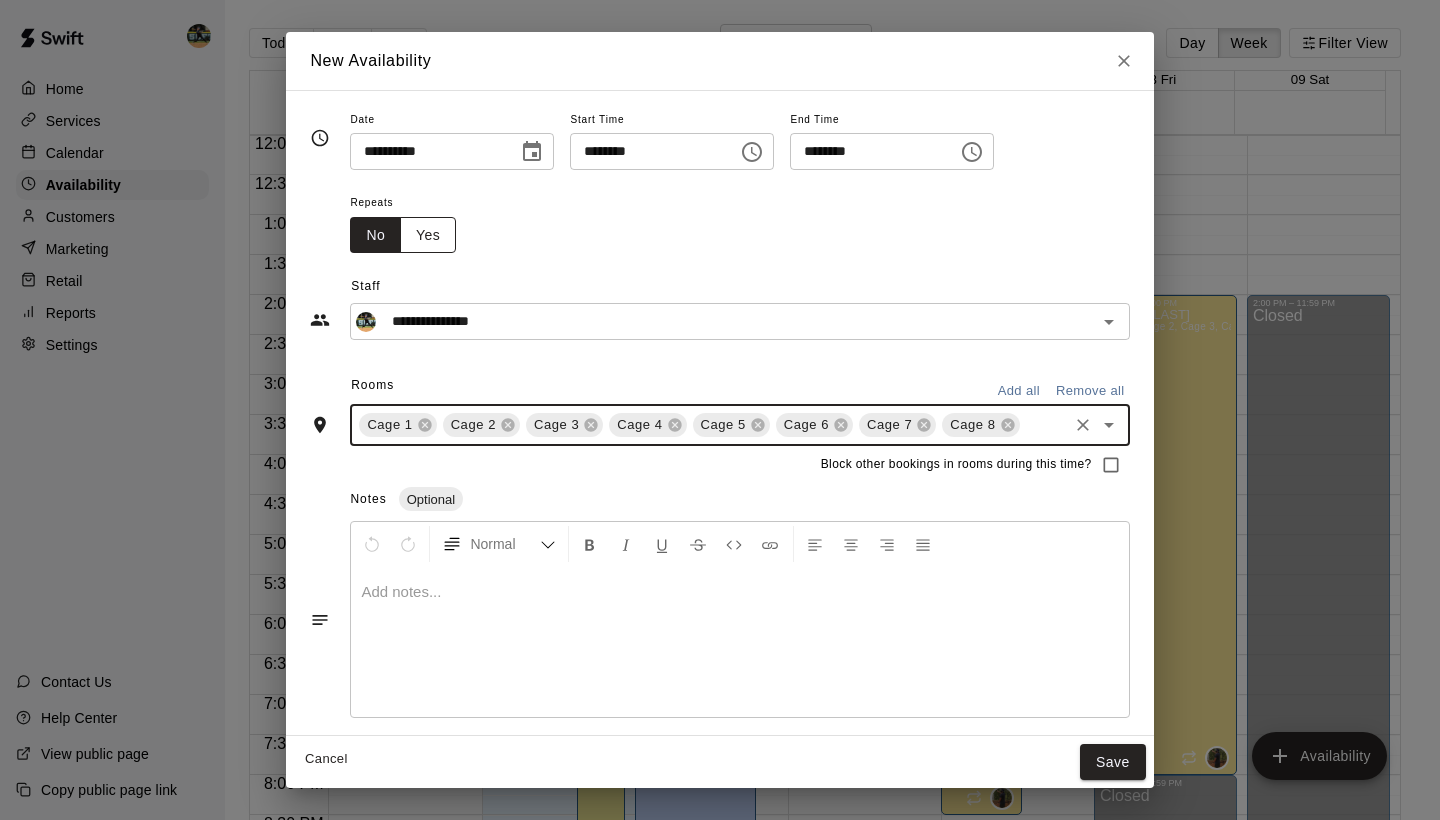 click on "Yes" at bounding box center [428, 235] 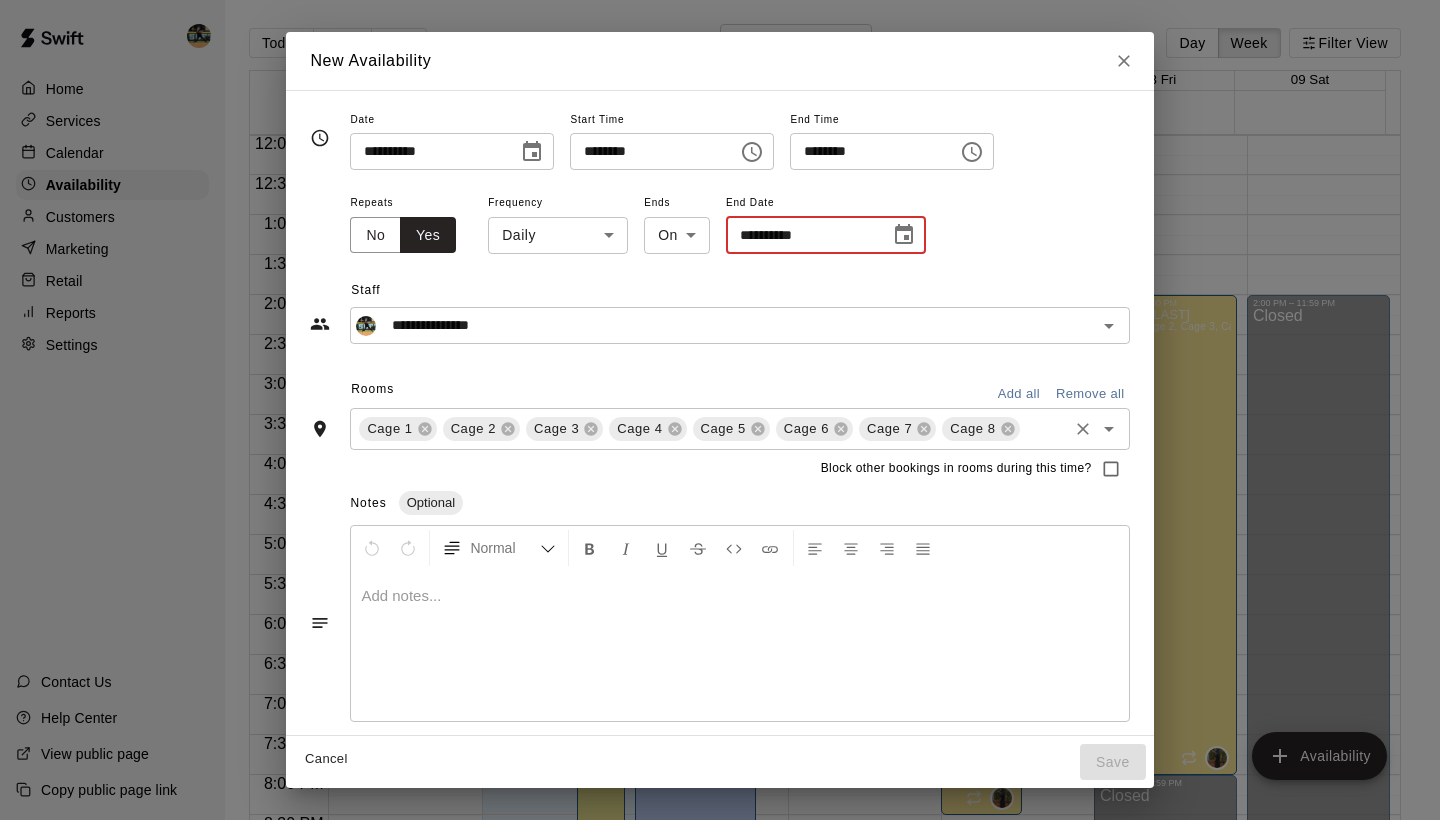 click on "**********" at bounding box center [801, 235] 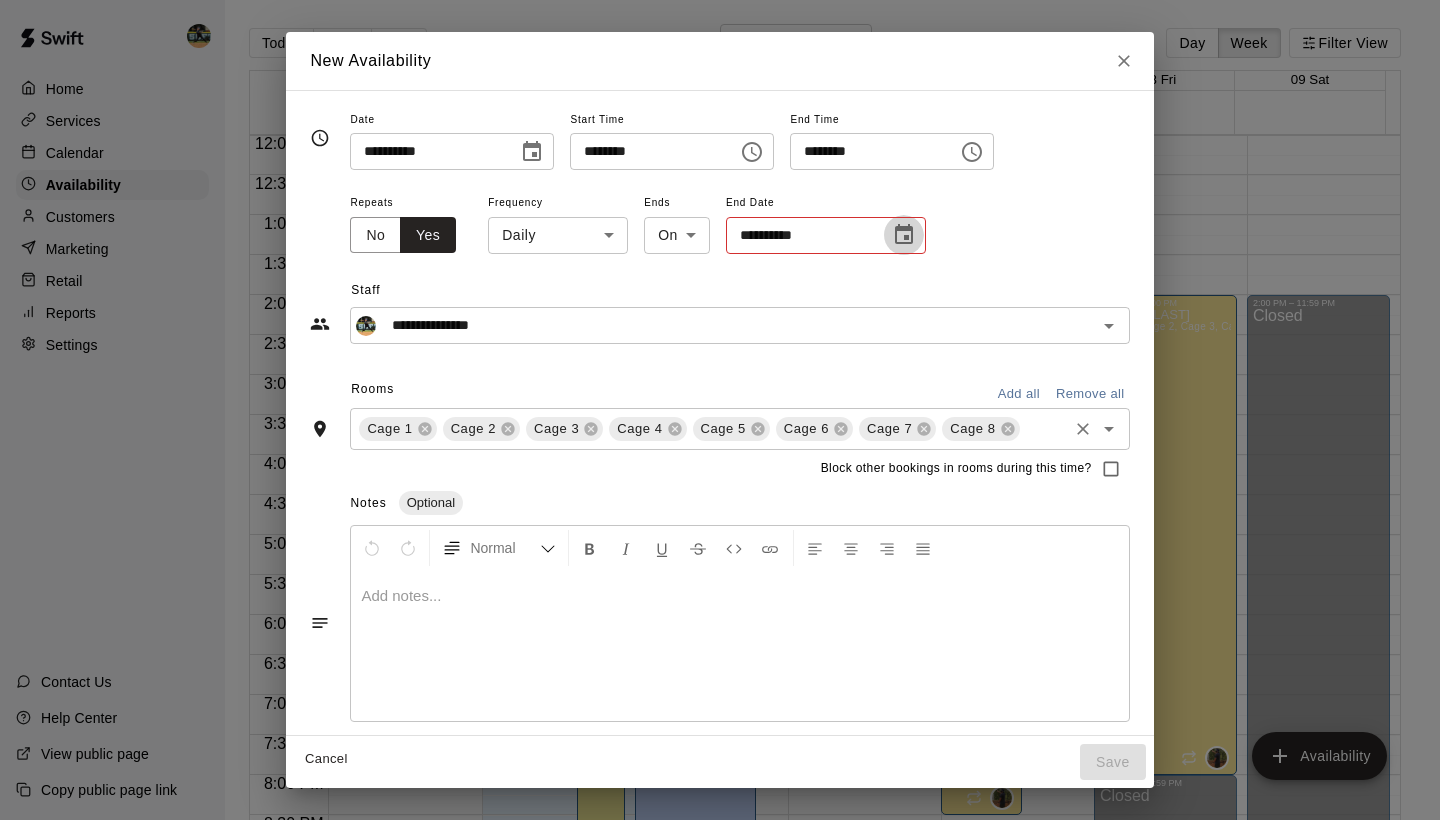 click 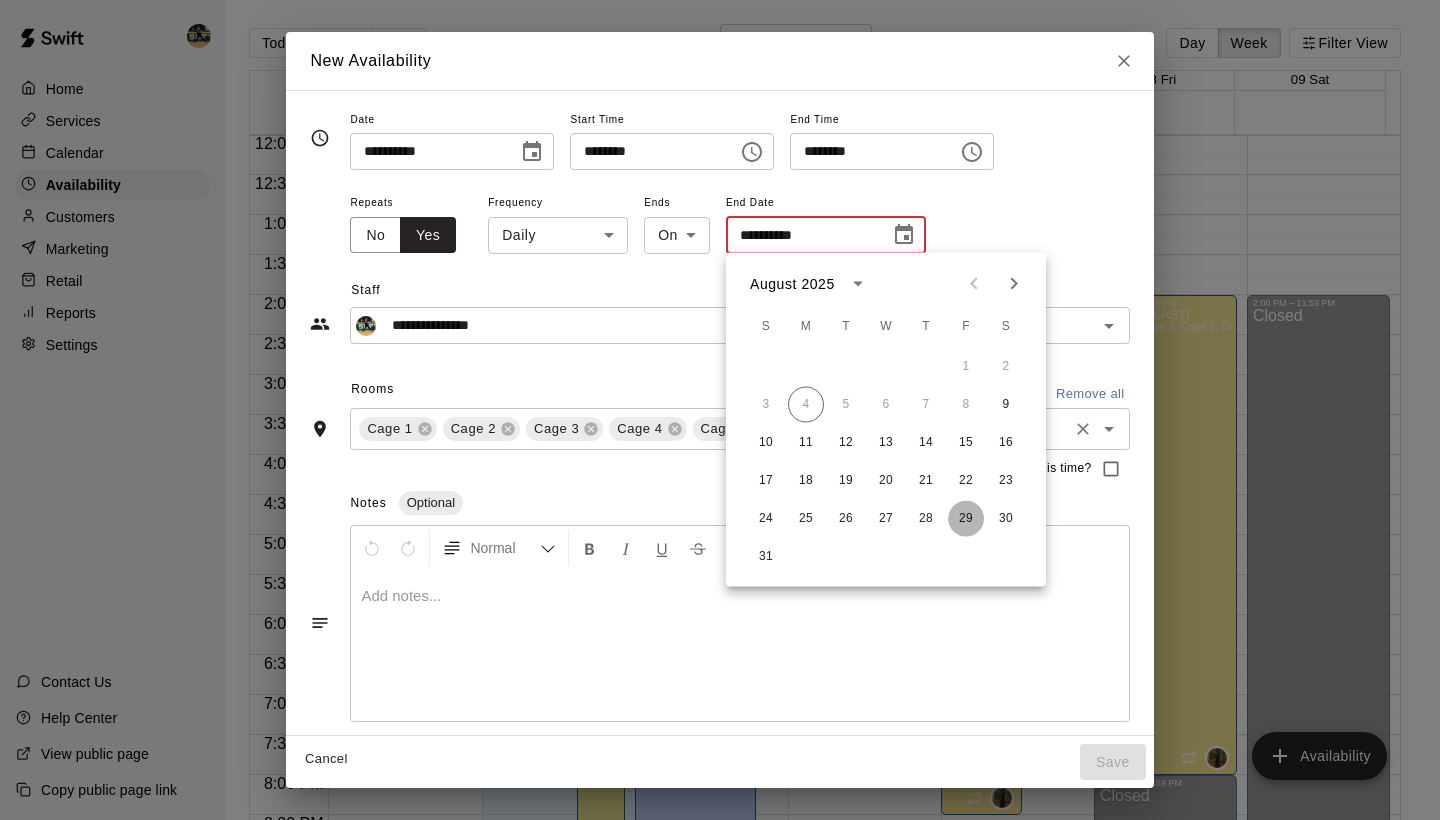 click on "29" at bounding box center [966, 519] 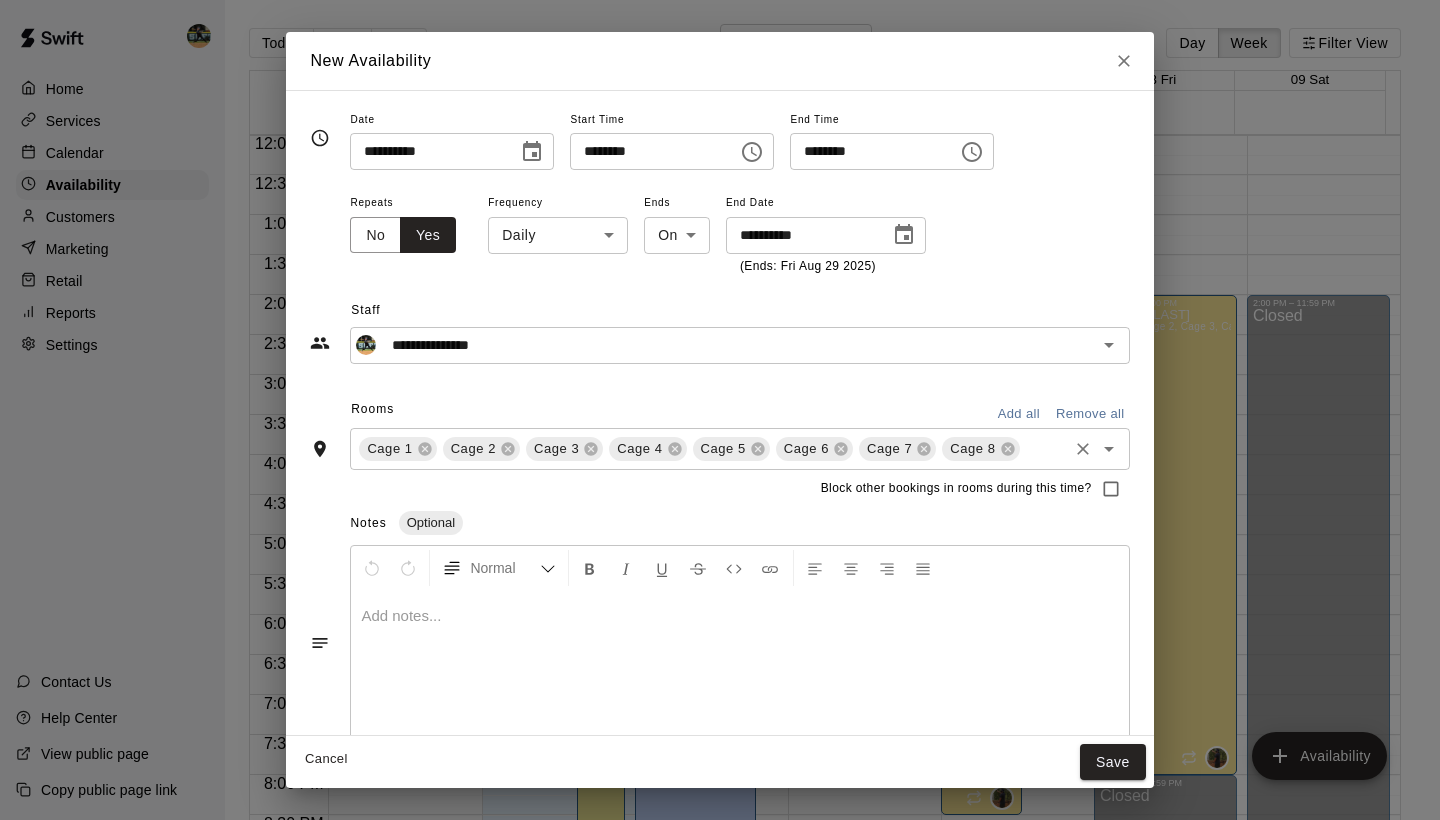 click on "Home Services Calendar Availability Customers Marketing Retail Reports Settings Contact Us Help Center View public page Copy public page link Today Back Next August 03 – 09 Day Week Filter View 03 Sun 04 Mon 05 Tue 06 Wed 07 Thu 08 Fri 09 Sat Closed 12:00 AM 12:30 AM 1:00 AM 1:30 AM 2:00 AM 2:30 AM 3:00 AM 3:30 AM 4:00 AM 4:30 AM 5:00 AM 5:30 AM 6:00 AM 6:30 AM 7:00 AM 7:30 AM 8:00 AM 8:30 AM 9:00 AM 9:30 AM 10:00 AM 10:30 AM 11:00 AM 11:30 AM 12:00 PM 12:30 PM 1:00 PM 1:30 PM 2:00 PM 2:30 PM 3:00 PM 3:30 PM 4:00 PM 4:30 PM 5:00 PM 5:30 PM 6:00 PM 6:30 PM 7:00 PM 7:30 PM 8:00 PM 8:30 PM 9:00 PM 9:30 PM 10:00 PM 10:30 PM 11:00 PM 11:30 PM 12:00 AM – 10:00 AM Closed 2:00 PM – 6:00 PM [FIRST] [LAST] Cage 1, Cage 2, Cage 3, Cage 4, Cage 5, Cage 6, Cage 7, Cage 8 9:00 PM – 11:59 PM Closed 3:30 PM – 6:00 PM [FIRST] [LAST] Cage 1, Cage 2, Cage 3, Cage 4, Cage 5, Cage 6, Cage 7, Cage 8, Cage 9, Cage 10, Cage 11, Cage 12, Bullpen 5:30 PM – 9:00 PM [FIRST] [LAST] KS 12:00 AM – 10:00 AM Closed [FIRST] [LAST] CD No" at bounding box center [720, 426] 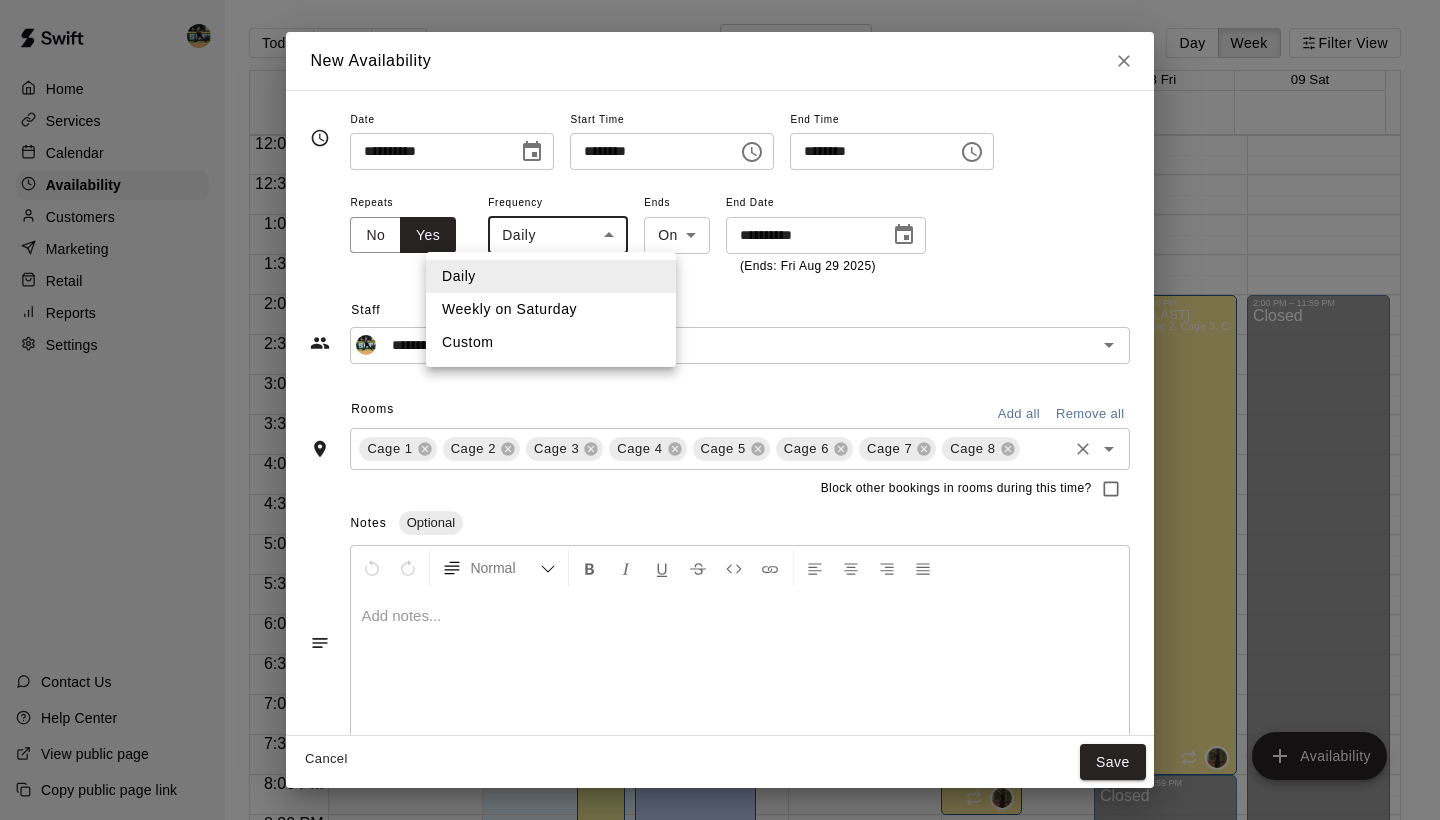 click at bounding box center [720, 410] 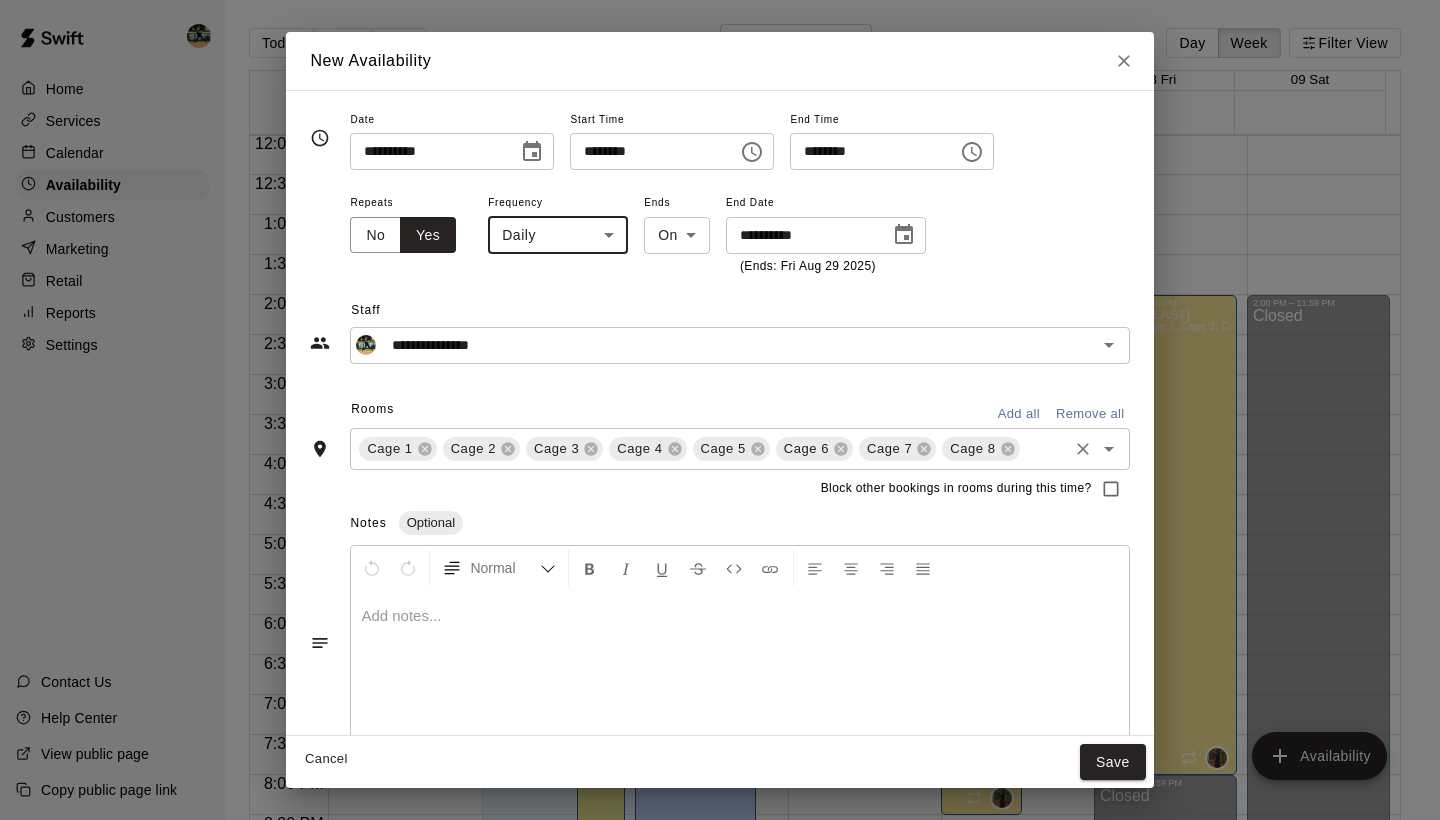 click on "**********" at bounding box center [427, 151] 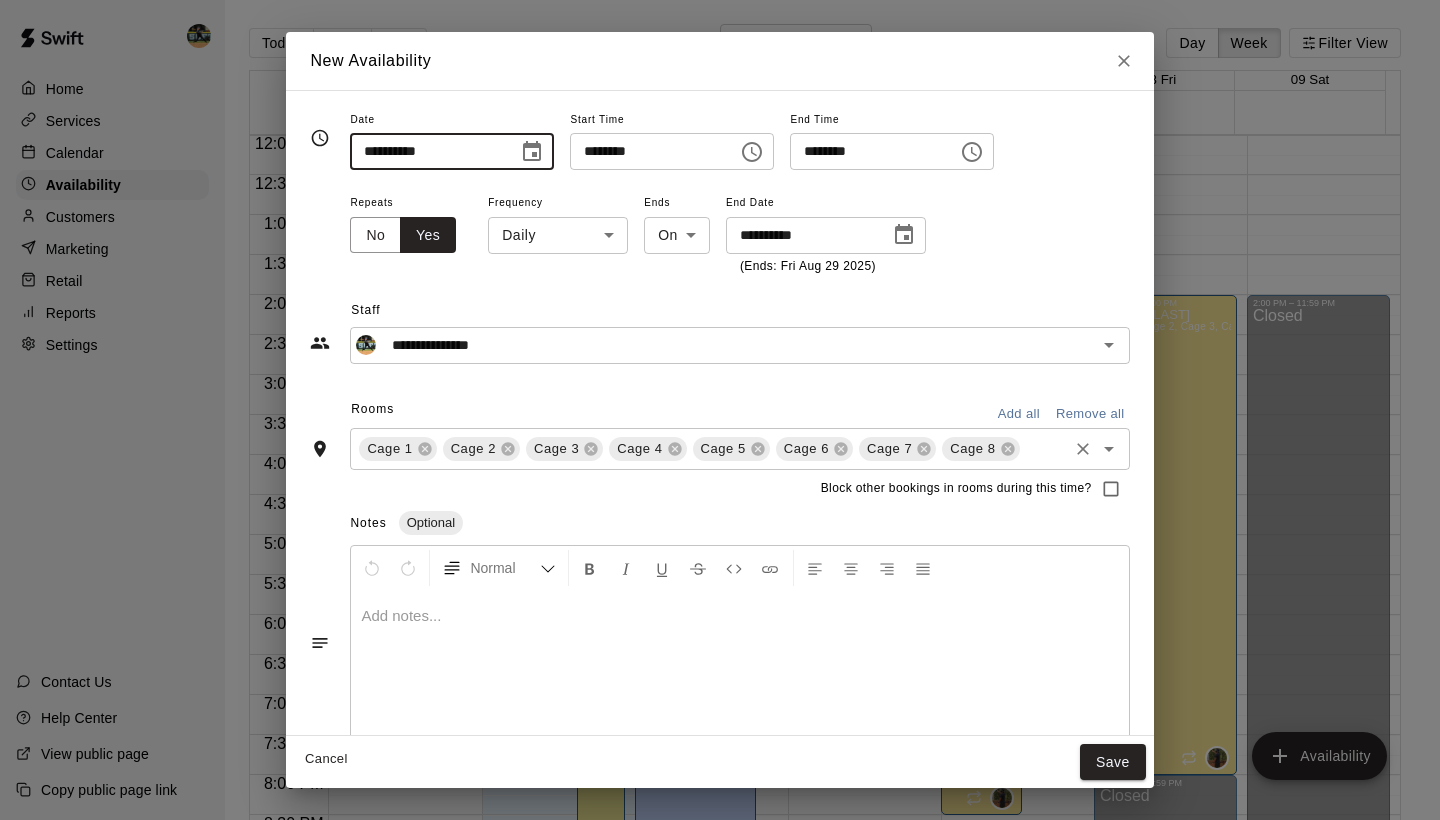 type on "**********" 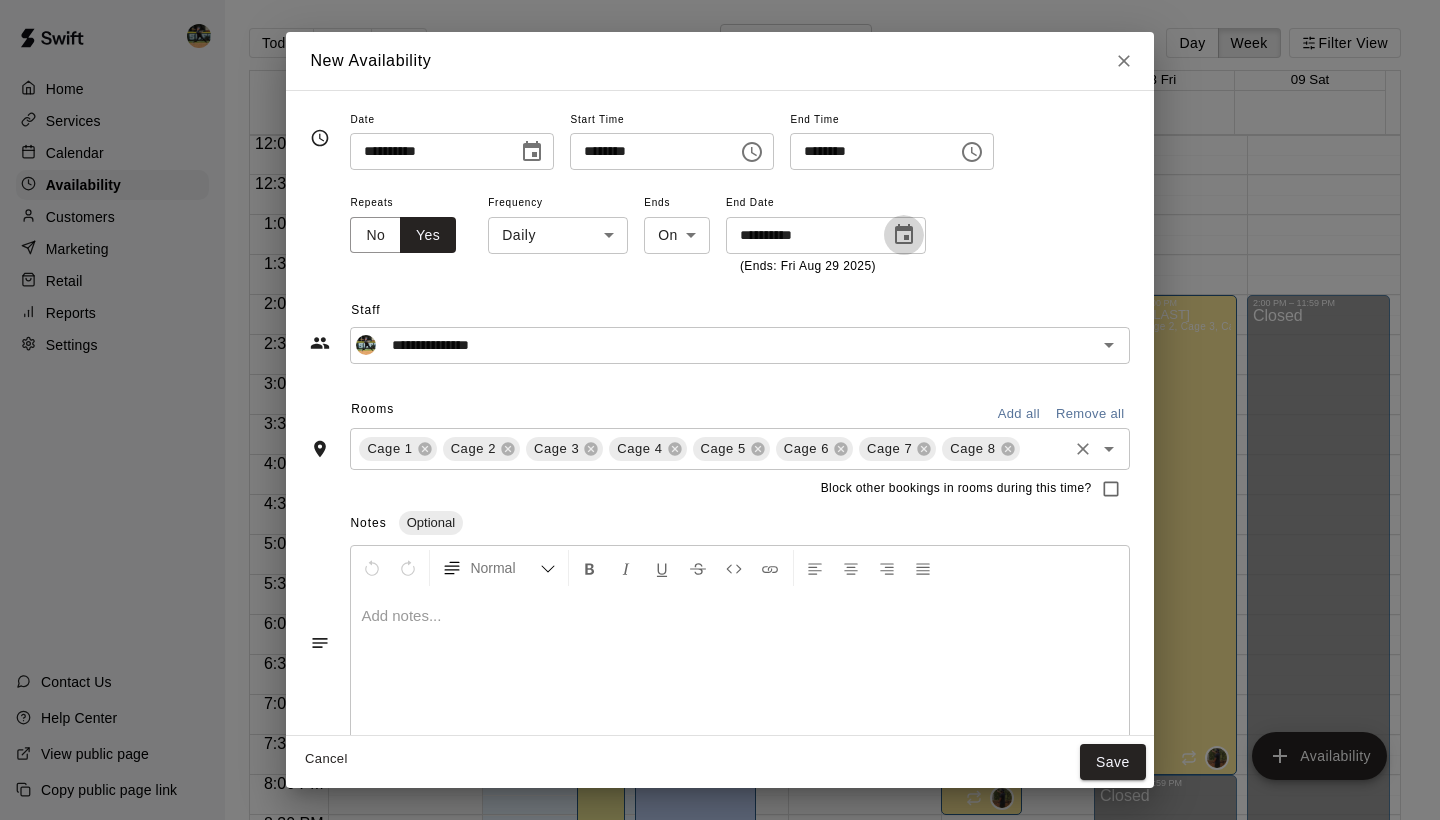 click 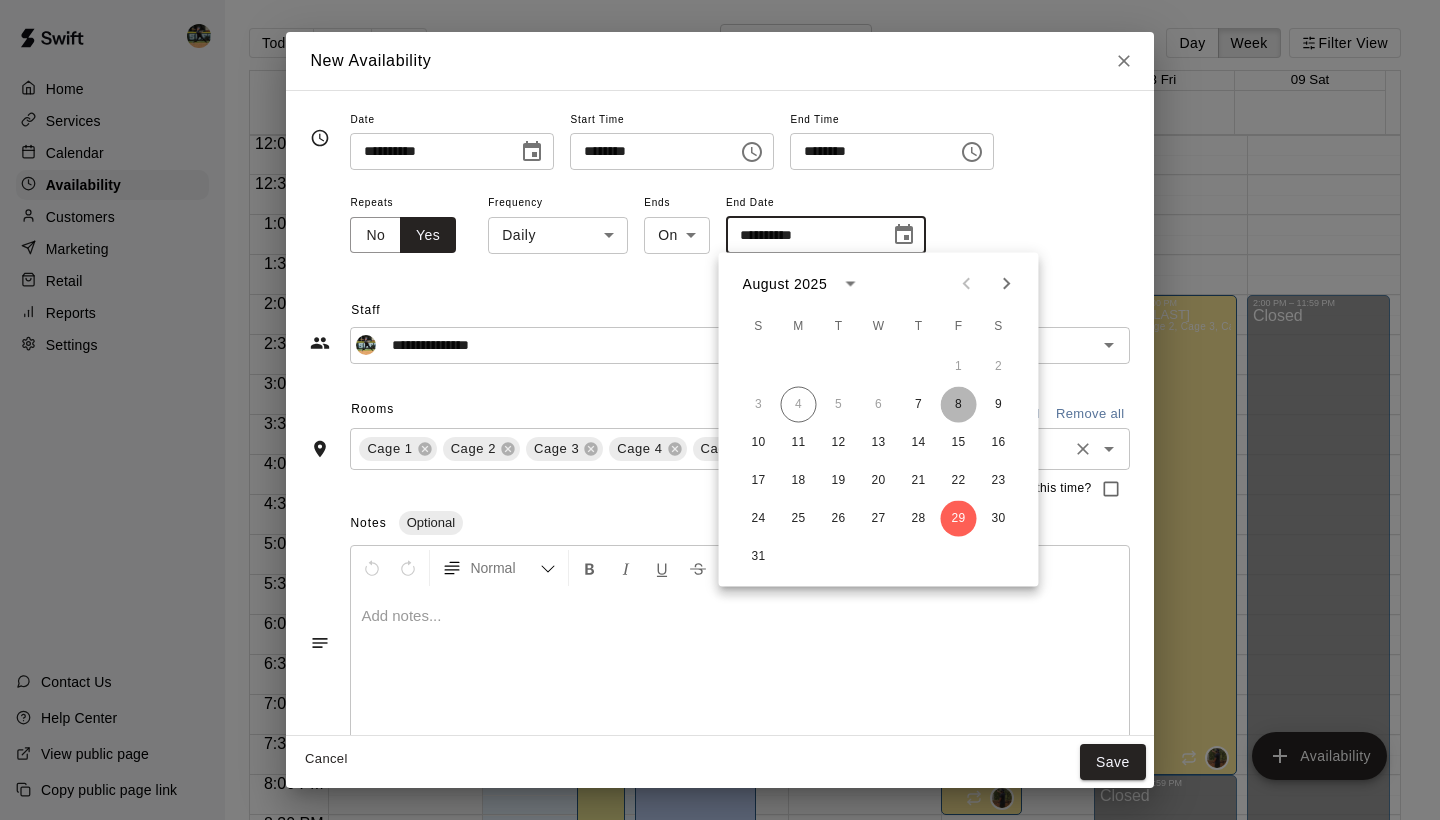 click on "8" at bounding box center [959, 405] 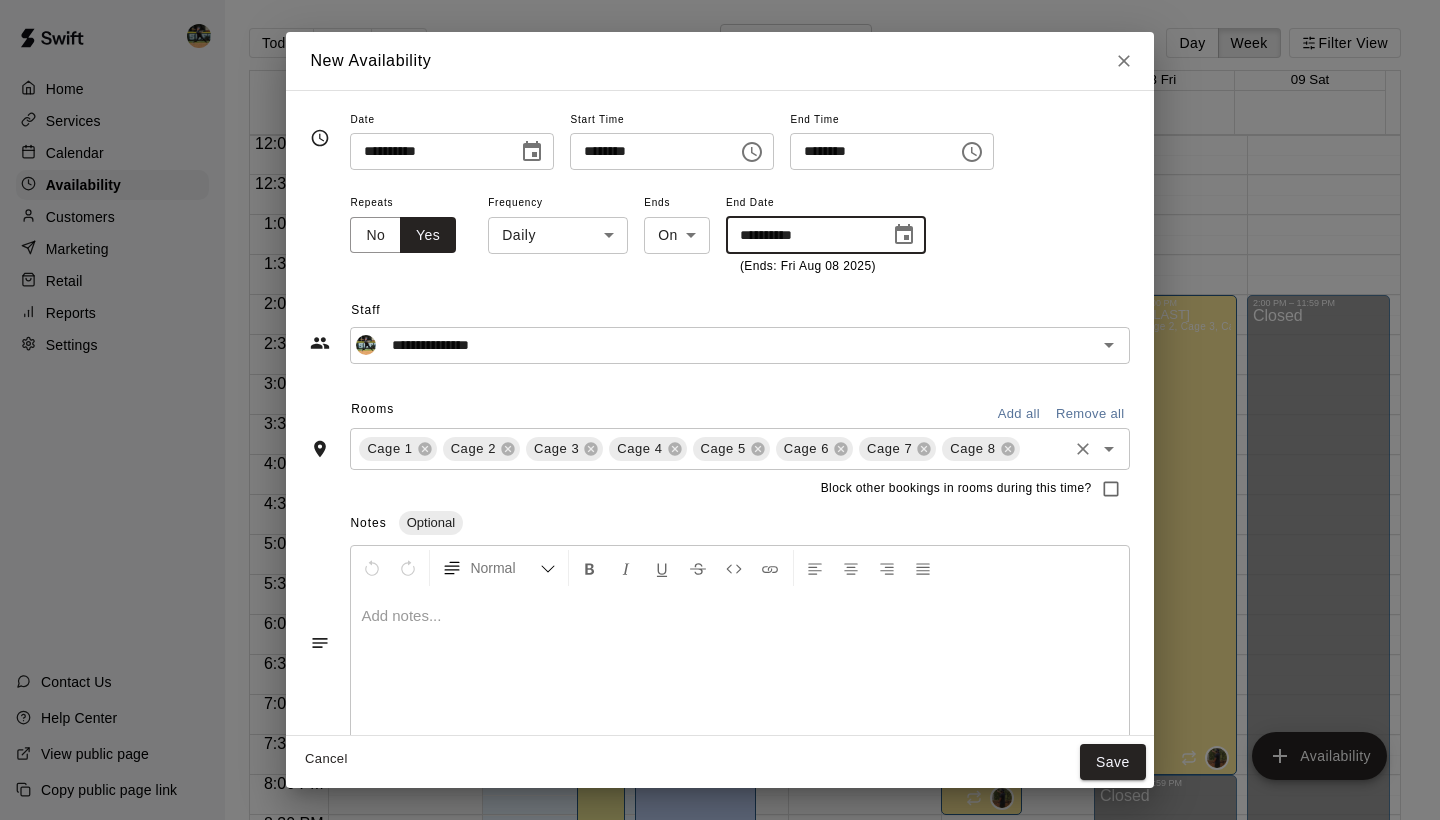 click on "**********" at bounding box center (801, 235) 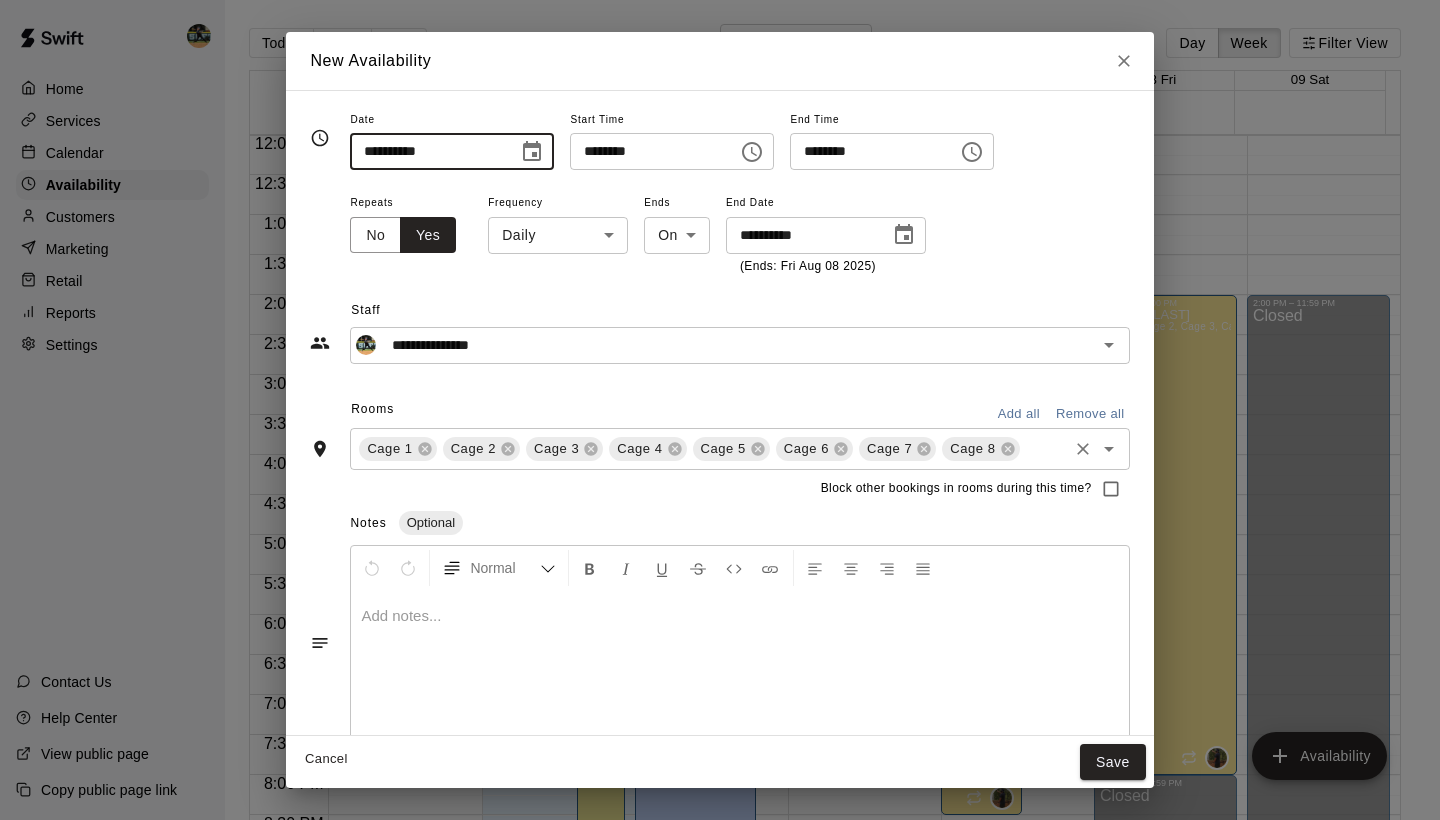 click on "**********" at bounding box center (427, 151) 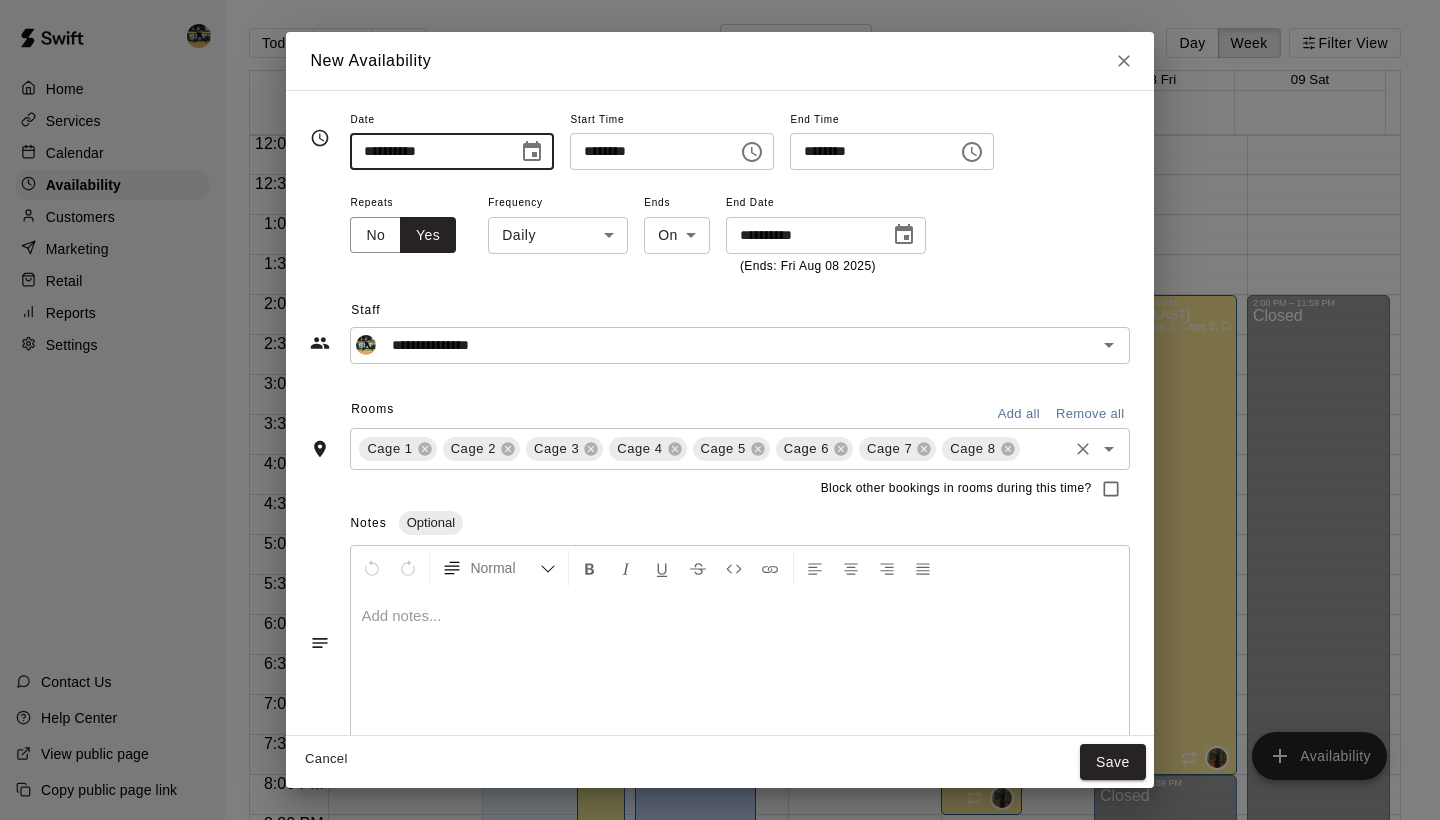 type on "**********" 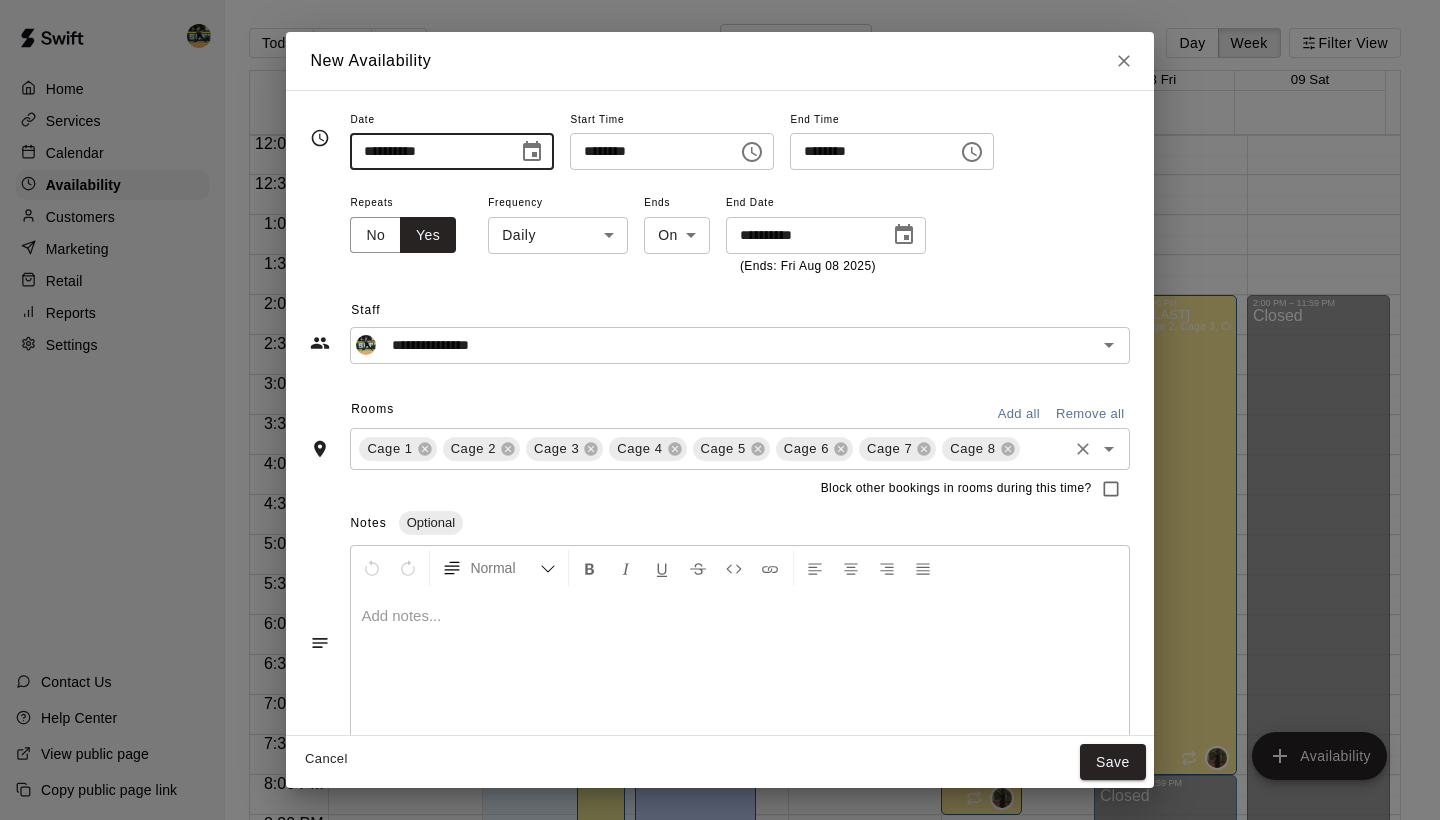 click on "**********" at bounding box center (427, 151) 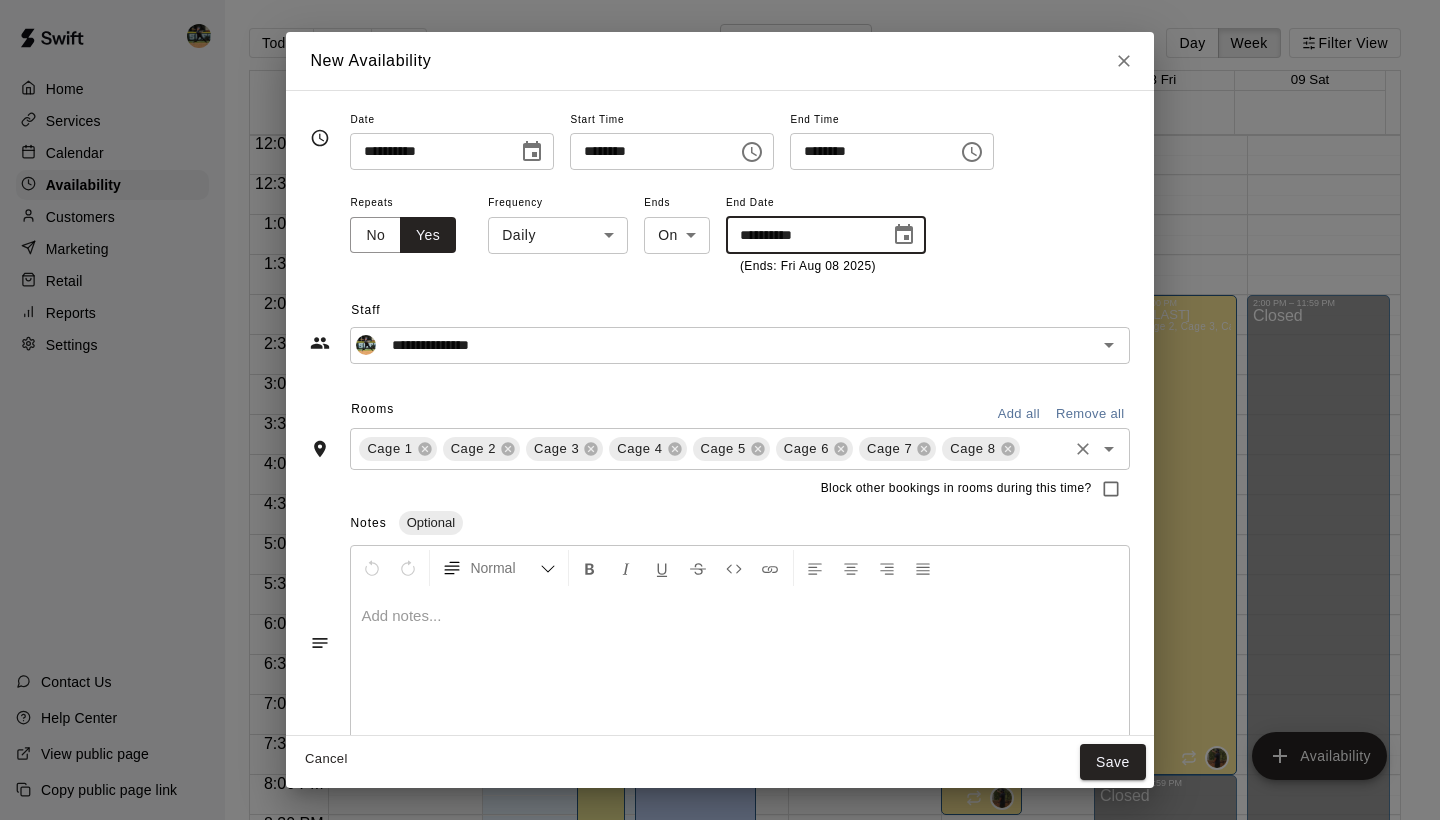 click on "**********" at bounding box center [801, 235] 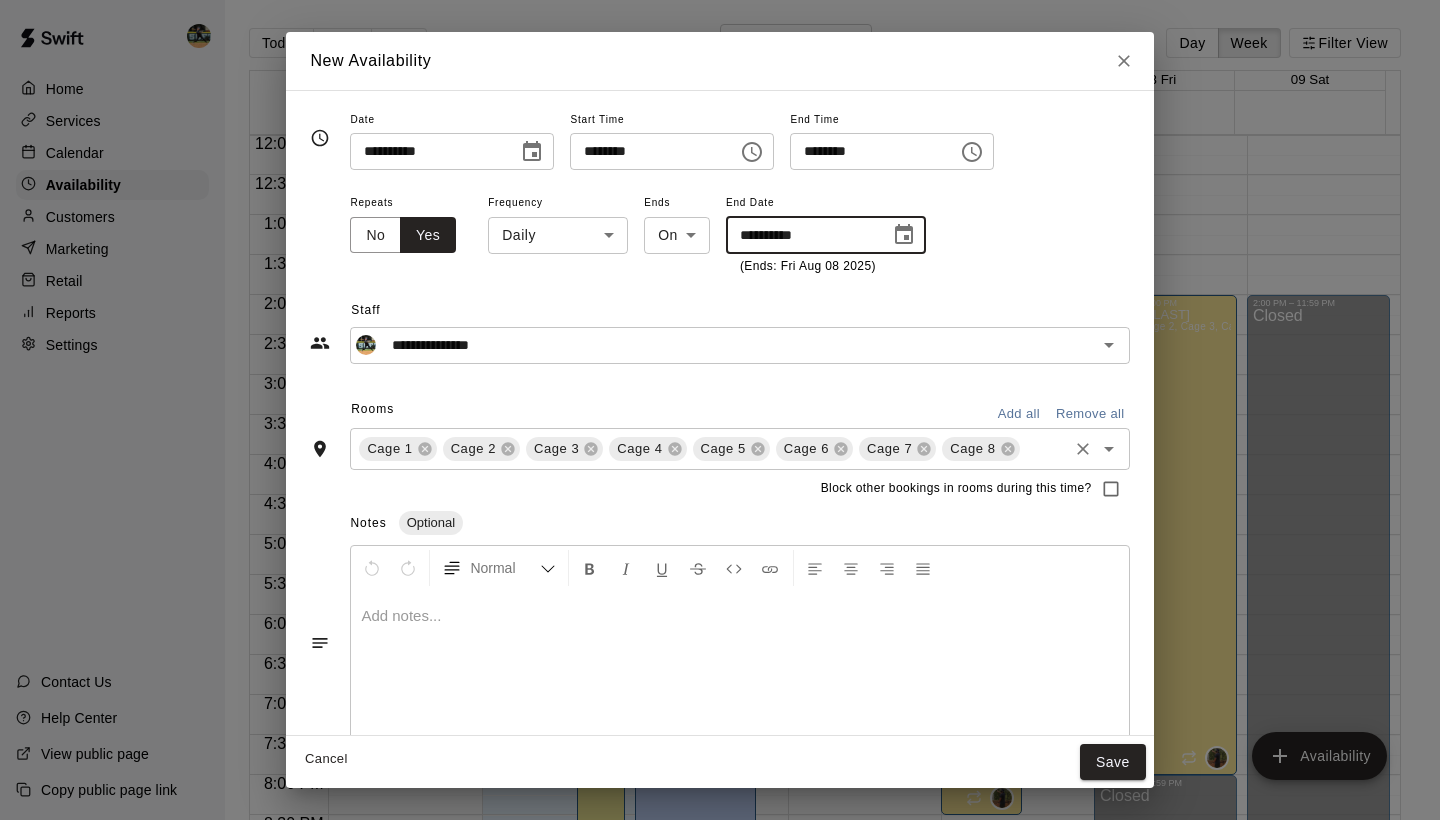 click 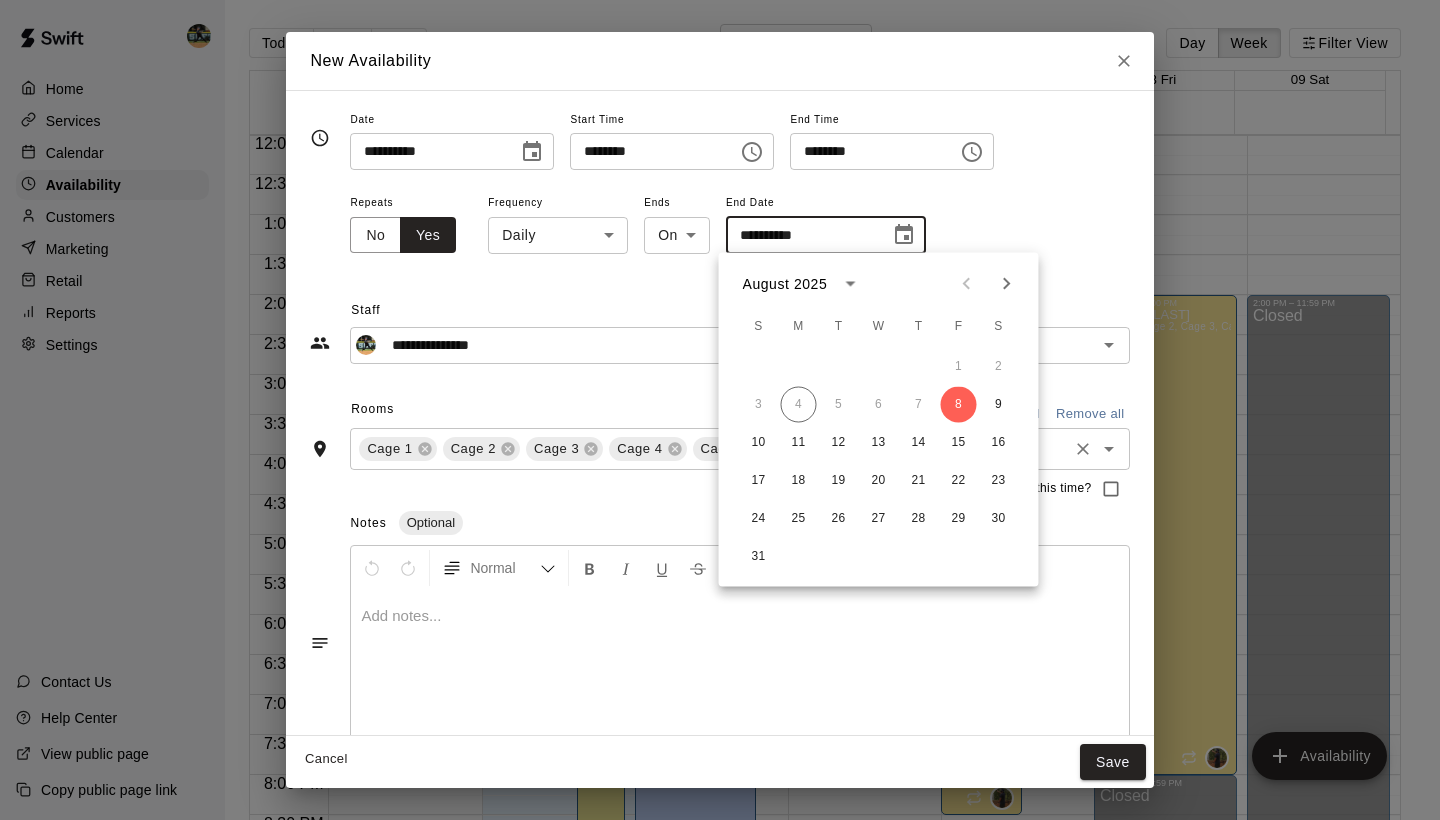 click on "**********" at bounding box center (739, 233) 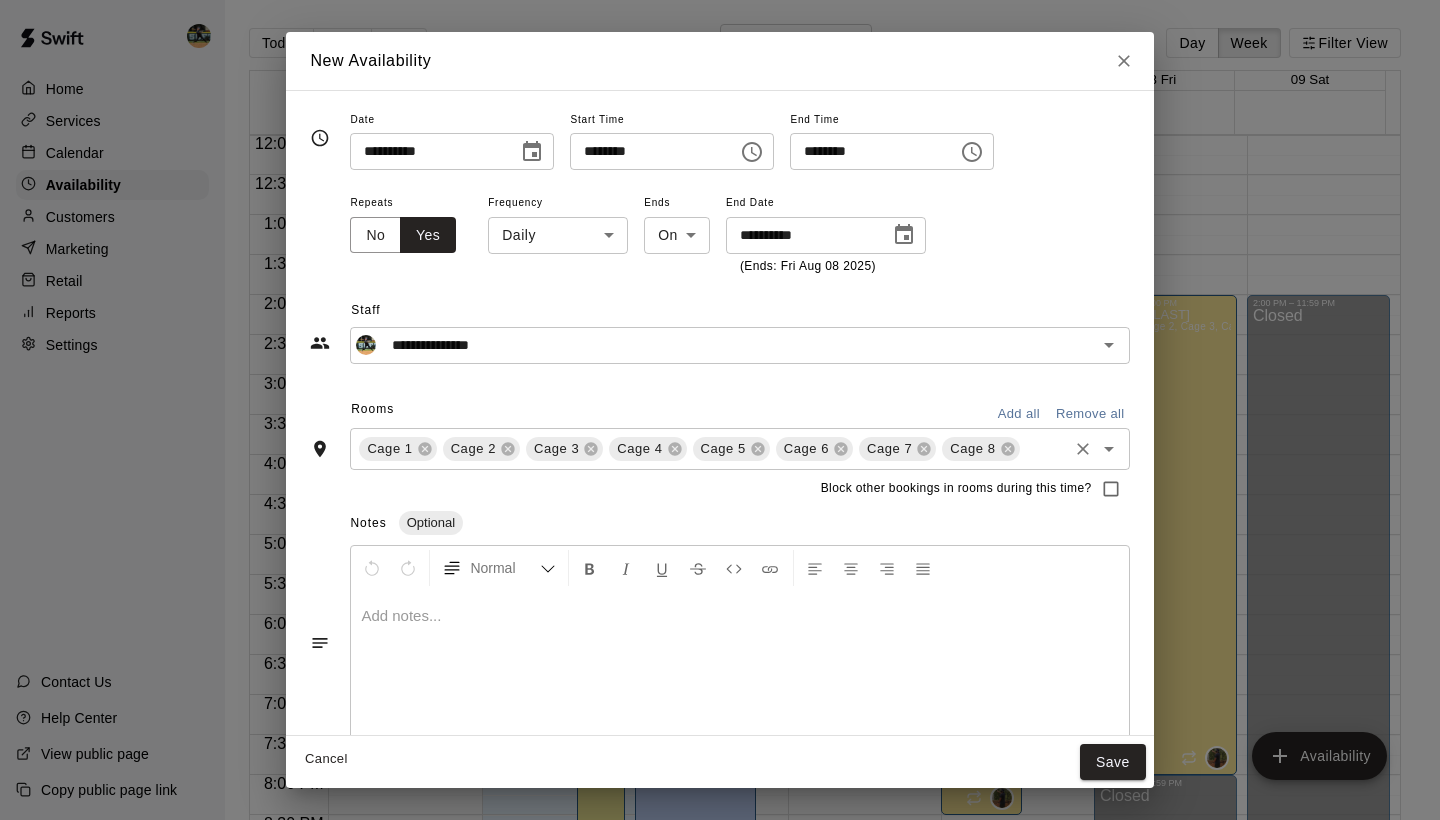 click 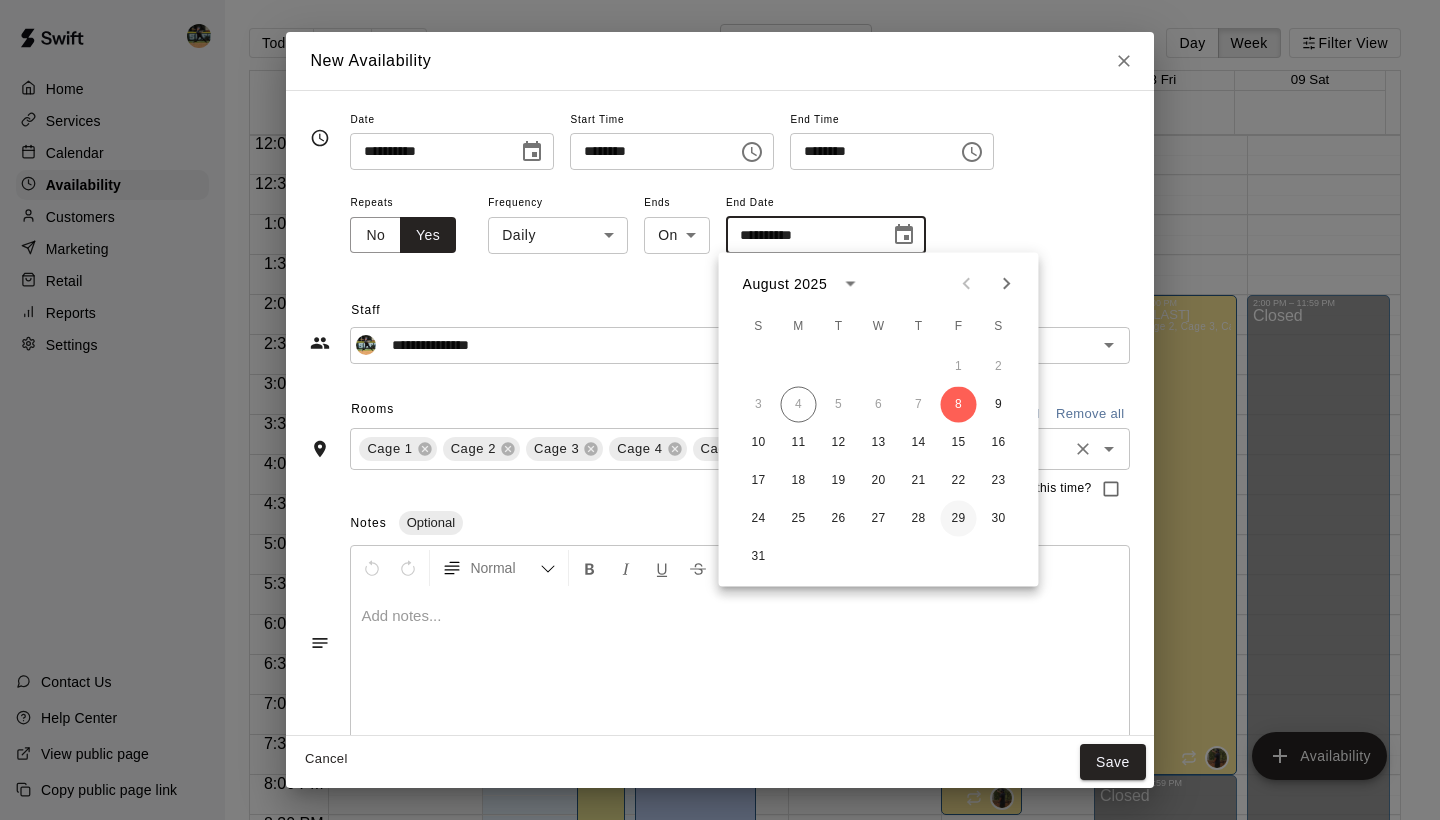 click on "29" at bounding box center [959, 519] 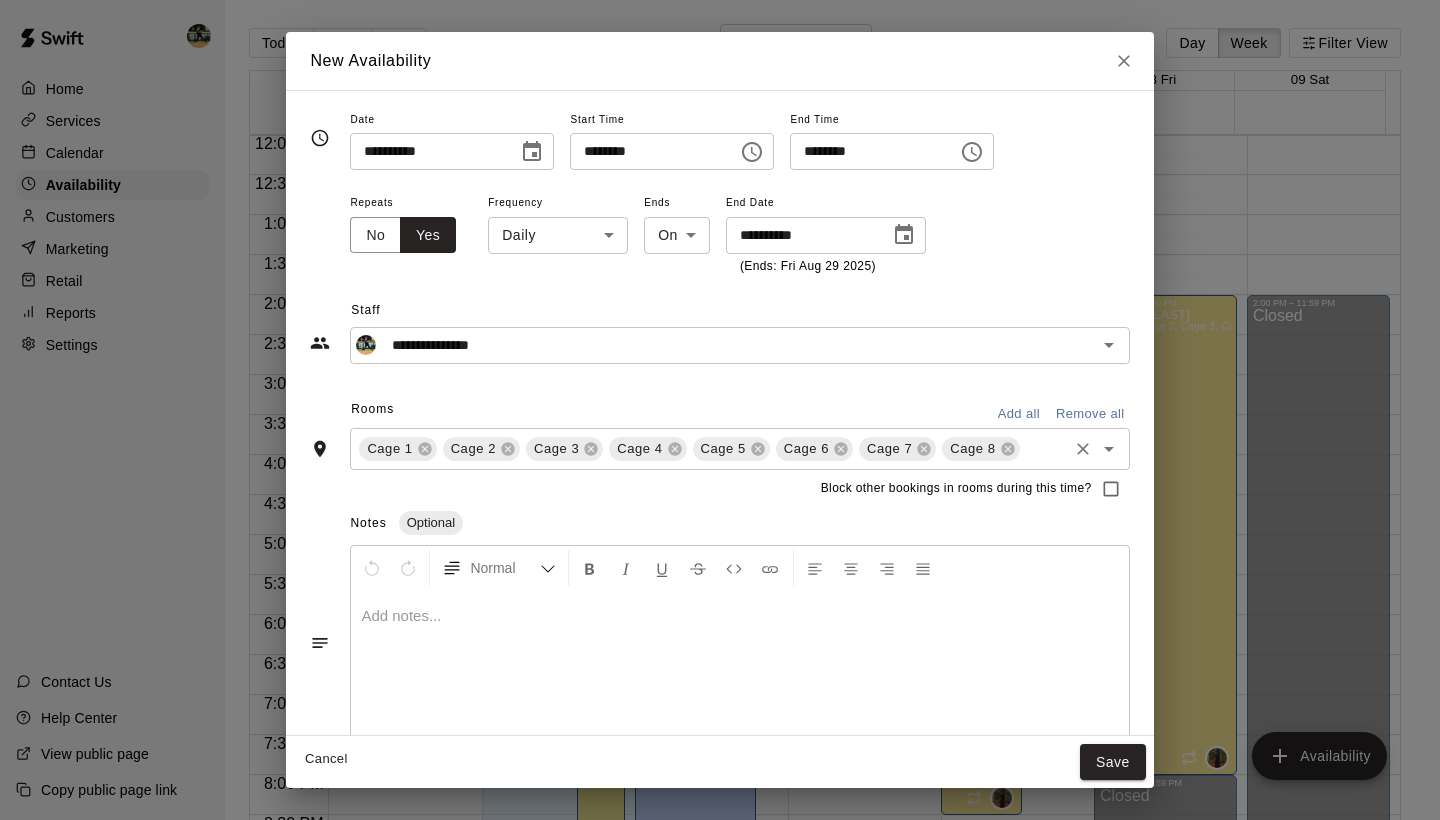 click on "Home Services Calendar Availability Customers Marketing Retail Reports Settings Contact Us Help Center View public page Copy public page link Today Back Next August 03 – 09 Day Week Filter View 03 Sun 04 Mon 05 Tue 06 Wed 07 Thu 08 Fri 09 Sat Closed 12:00 AM 12:30 AM 1:00 AM 1:30 AM 2:00 AM 2:30 AM 3:00 AM 3:30 AM 4:00 AM 4:30 AM 5:00 AM 5:30 AM 6:00 AM 6:30 AM 7:00 AM 7:30 AM 8:00 AM 8:30 AM 9:00 AM 9:30 AM 10:00 AM 10:30 AM 11:00 AM 11:30 AM 12:00 PM 12:30 PM 1:00 PM 1:30 PM 2:00 PM 2:30 PM 3:00 PM 3:30 PM 4:00 PM 4:30 PM 5:00 PM 5:30 PM 6:00 PM 6:30 PM 7:00 PM 7:30 PM 8:00 PM 8:30 PM 9:00 PM 9:30 PM 10:00 PM 10:30 PM 11:00 PM 11:30 PM 12:00 AM – 10:00 AM Closed 2:00 PM – 6:00 PM [FIRST] [LAST] Cage 1, Cage 2, Cage 3, Cage 4, Cage 5, Cage 6, Cage 7, Cage 8 9:00 PM – 11:59 PM Closed 3:30 PM – 6:00 PM [FIRST] [LAST] Cage 1, Cage 2, Cage 3, Cage 4, Cage 5, Cage 6, Cage 7, Cage 8, Cage 9, Cage 10, Cage 11, Cage 12, Bullpen 5:30 PM – 9:00 PM [FIRST] [LAST] KS 12:00 AM – 10:00 AM Closed [FIRST] [LAST] CD No" at bounding box center (720, 426) 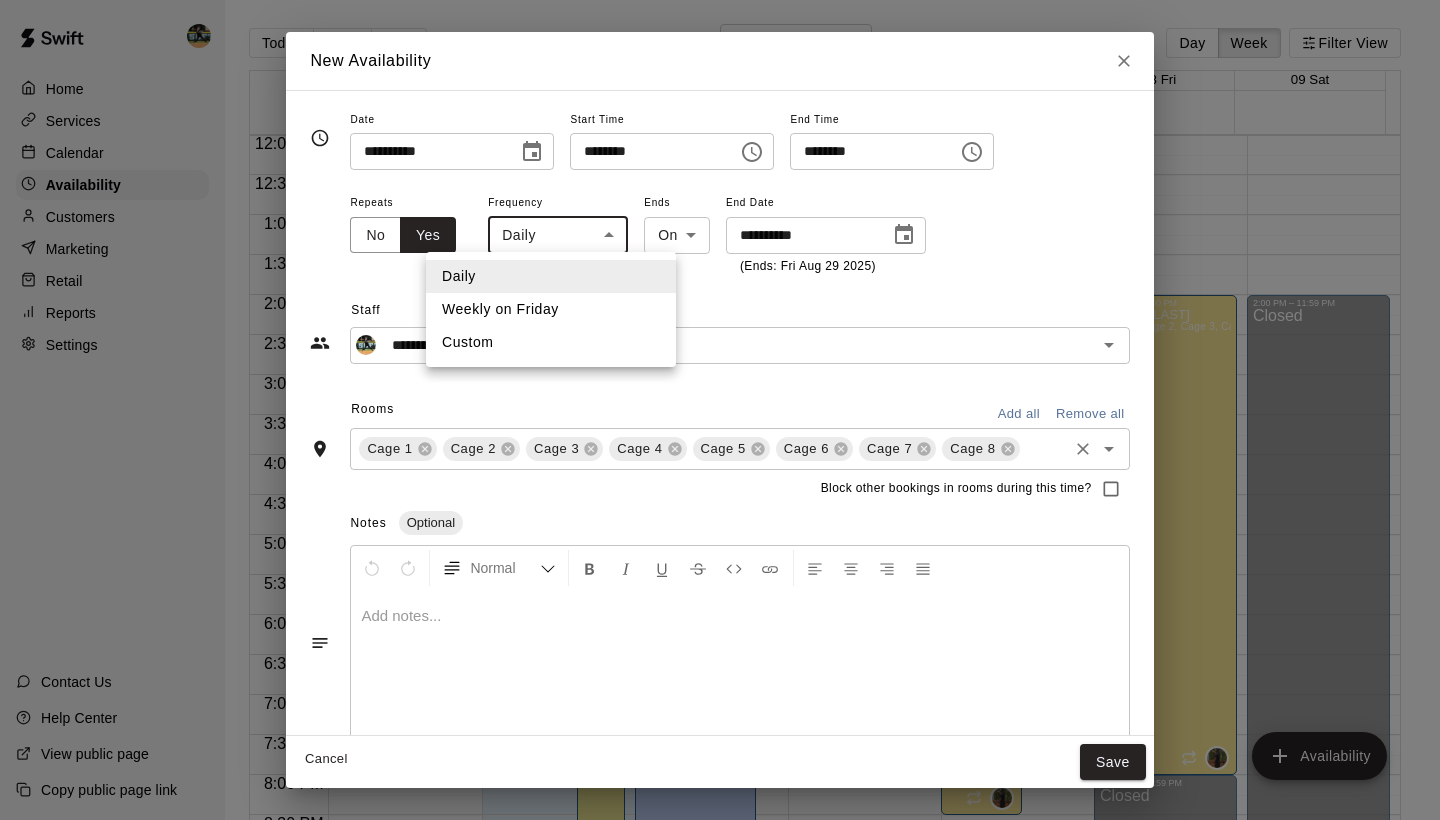 click on "Weekly on Friday" at bounding box center (551, 309) 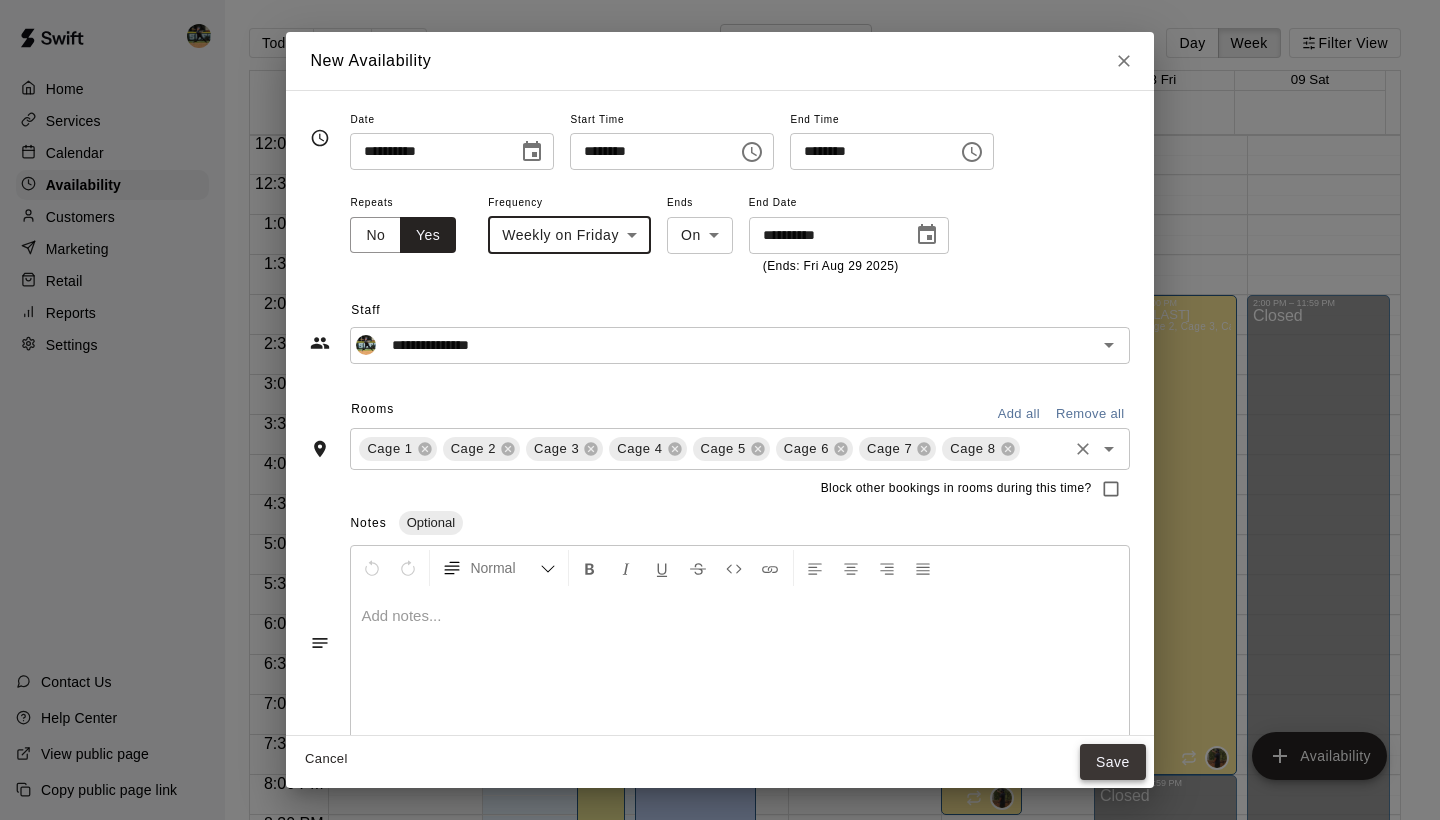 click on "Save" at bounding box center (1113, 762) 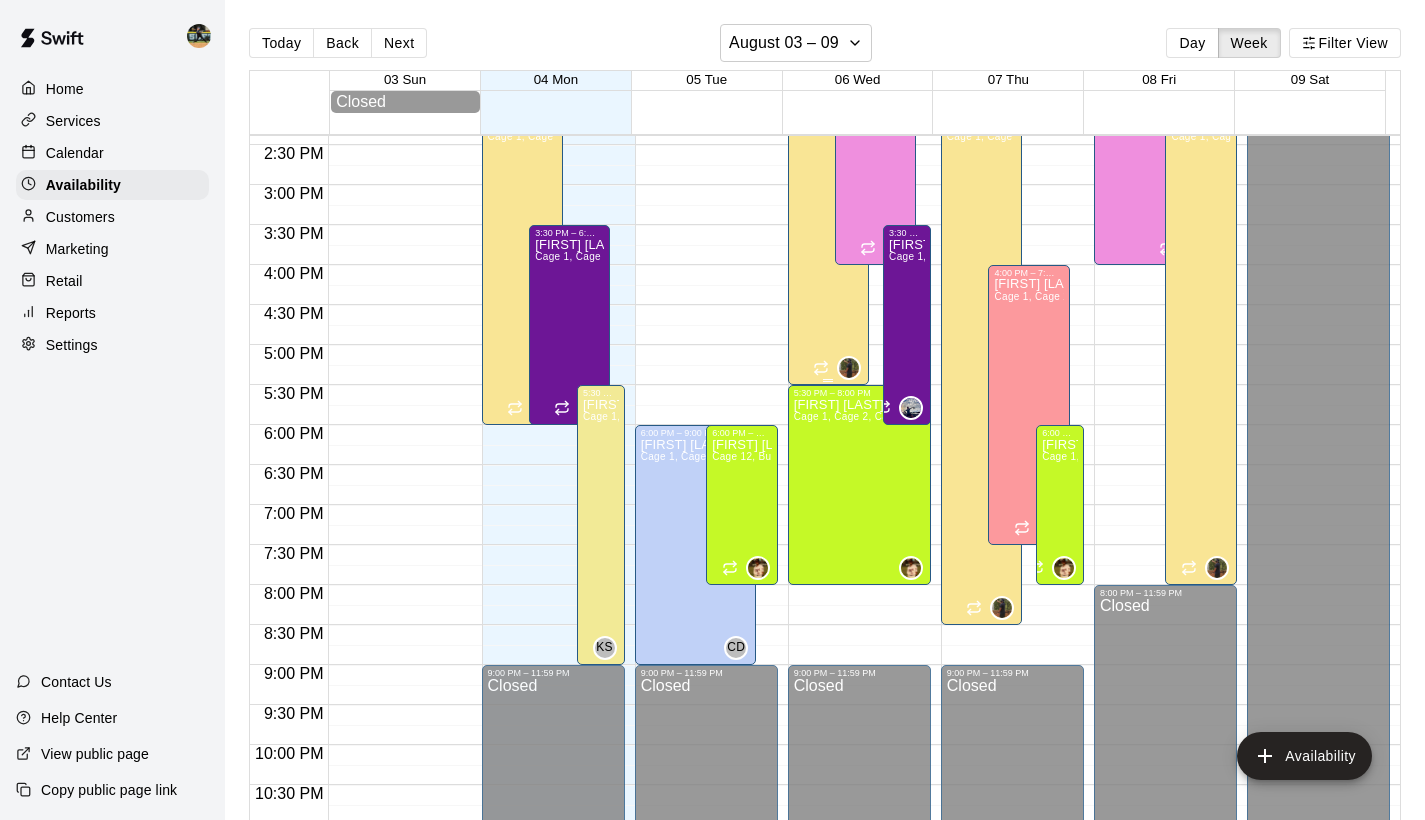 scroll, scrollTop: 1185, scrollLeft: 0, axis: vertical 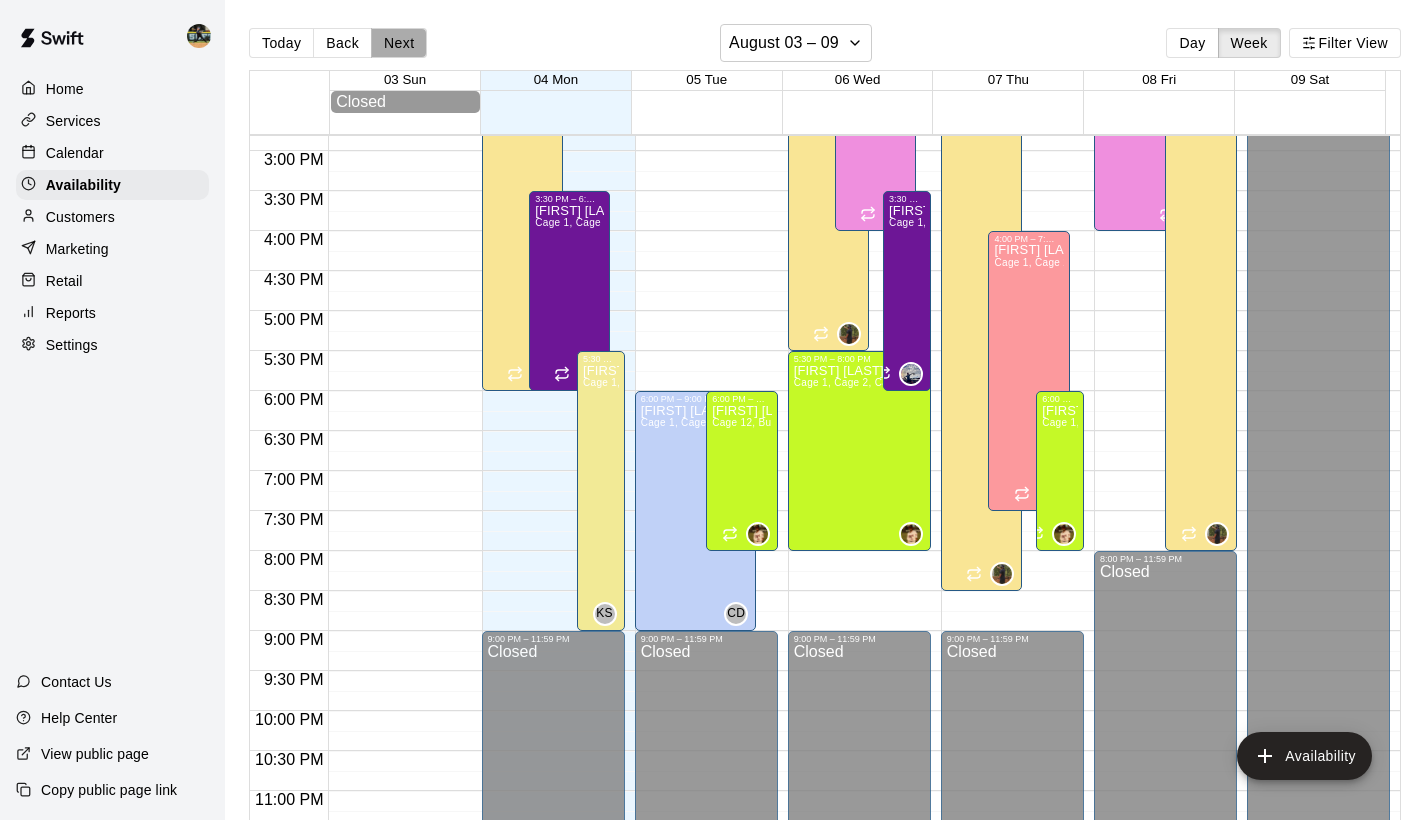 click on "Next" at bounding box center (399, 43) 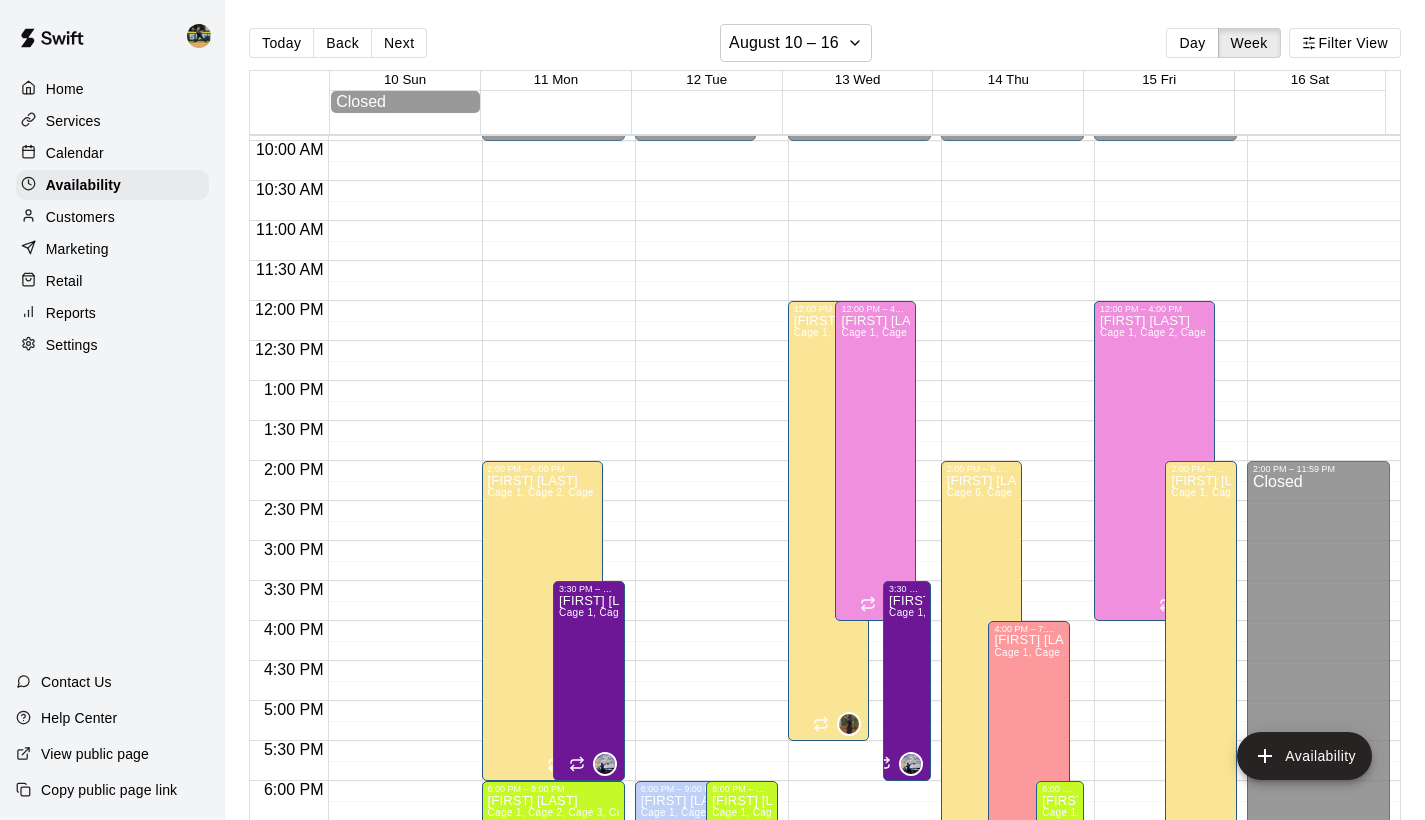 scroll, scrollTop: 717, scrollLeft: 0, axis: vertical 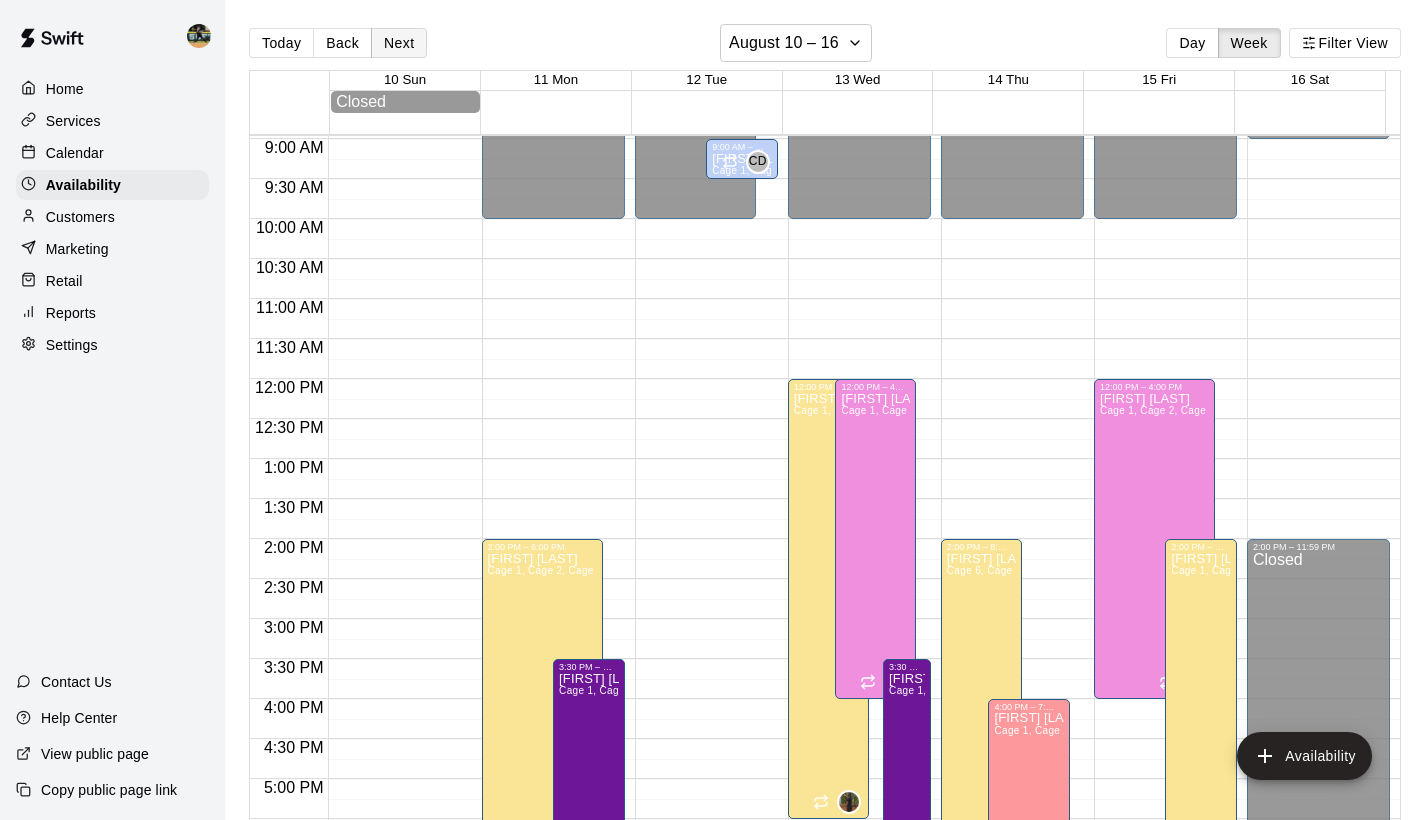 click on "Next" at bounding box center (399, 43) 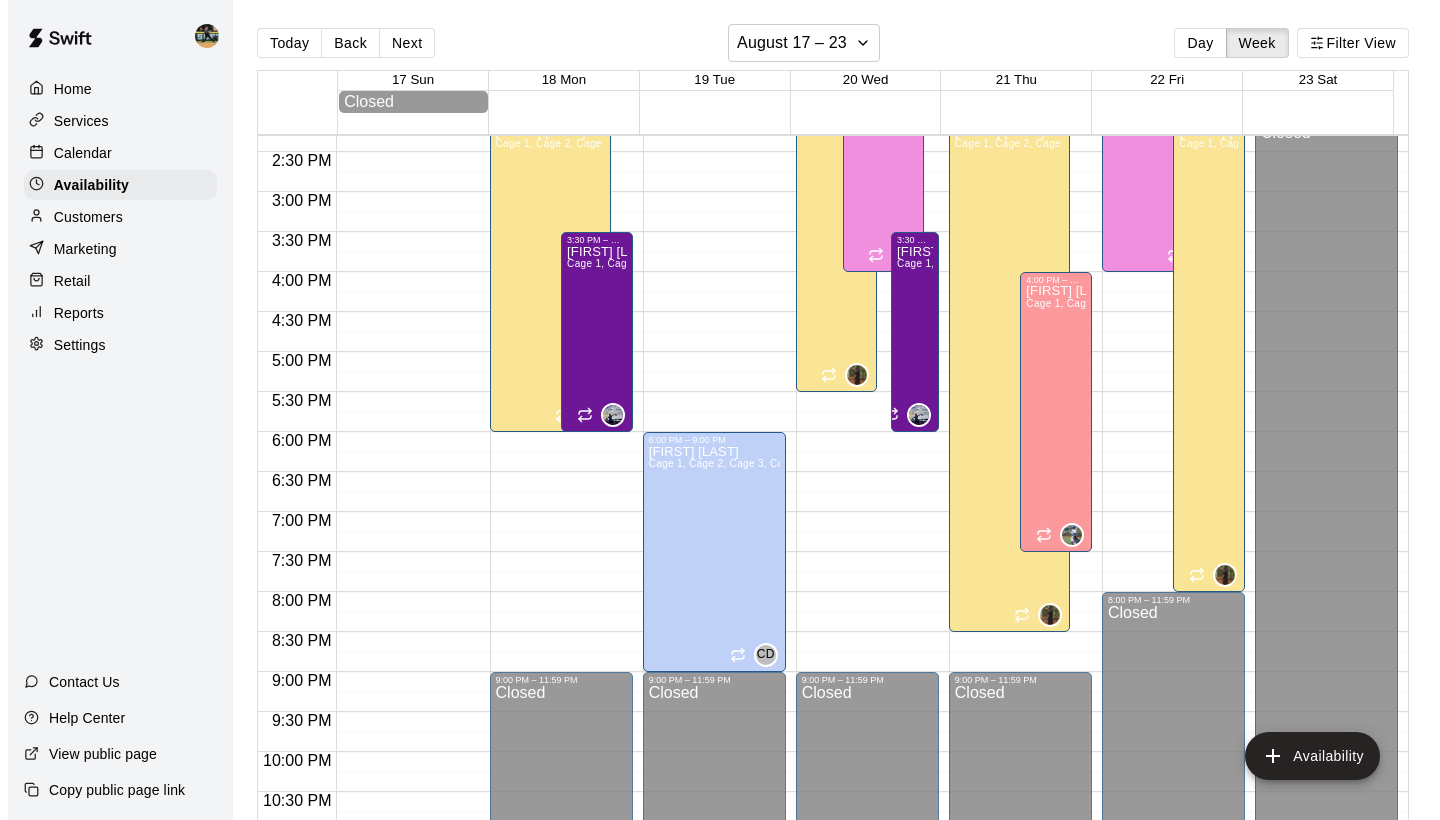 scroll, scrollTop: 1214, scrollLeft: 0, axis: vertical 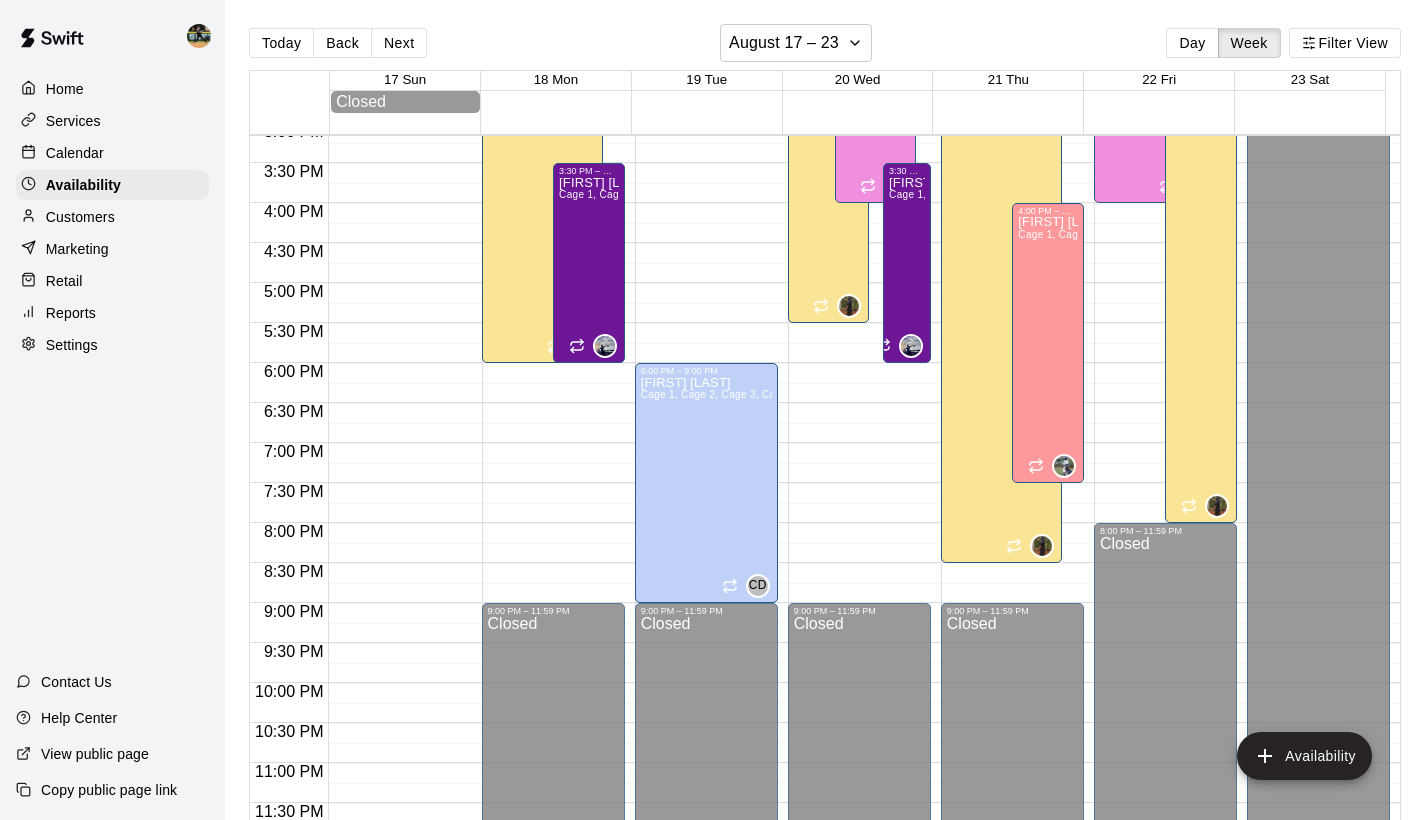 click on "Home" at bounding box center [65, 89] 